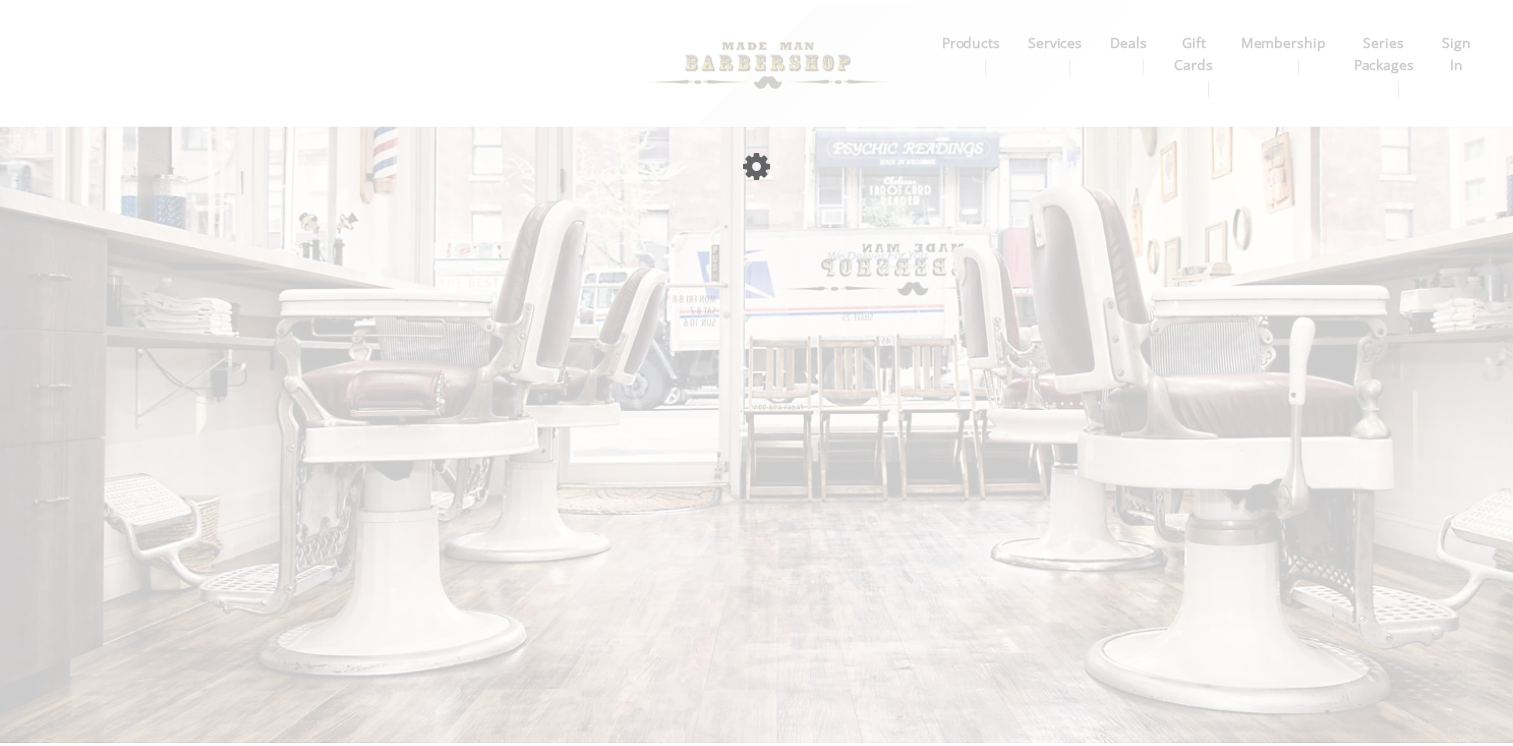 scroll, scrollTop: 0, scrollLeft: 0, axis: both 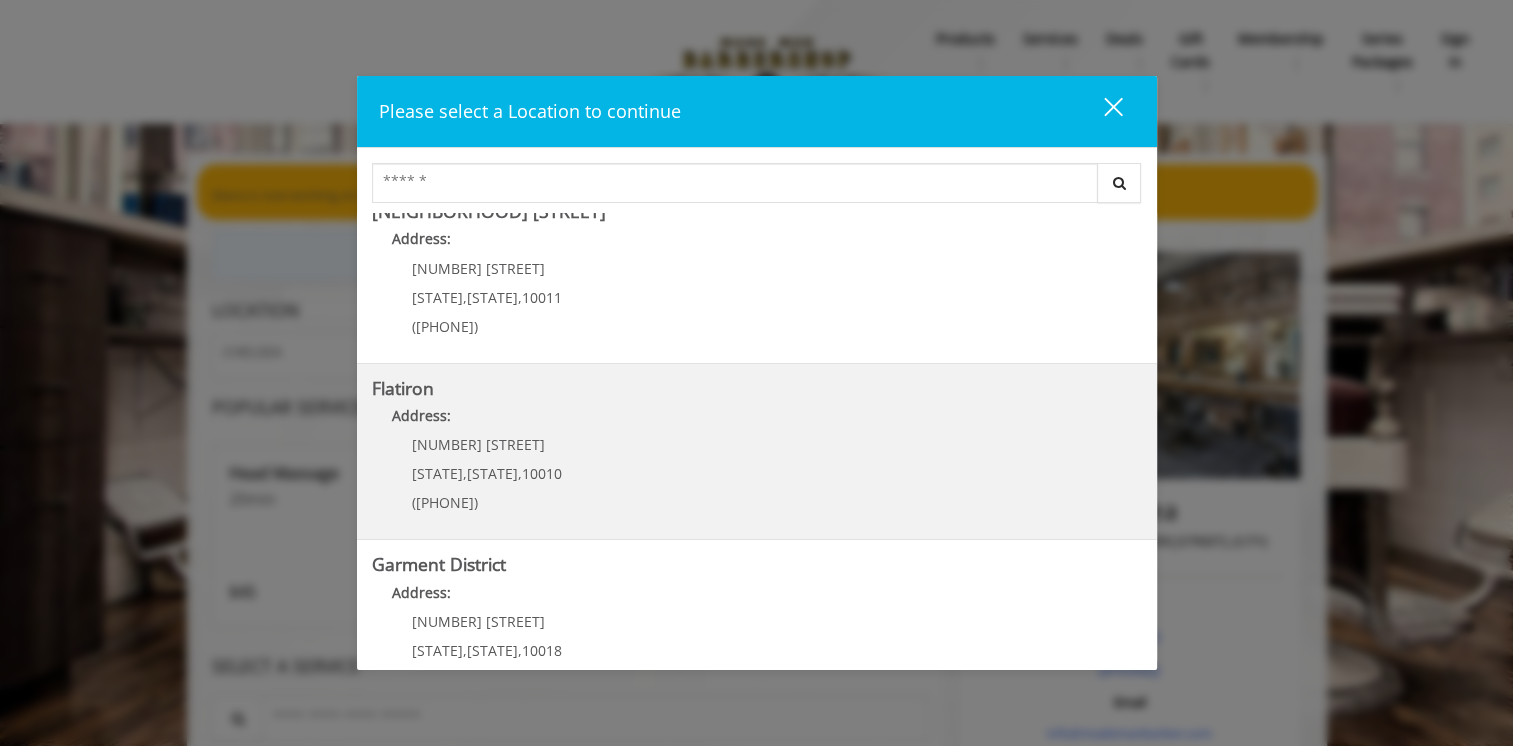 click on "Flatiron  Address: 10 E 23rd St New York ,  New York ,  10010 (917) 475-1765" at bounding box center [757, 452] 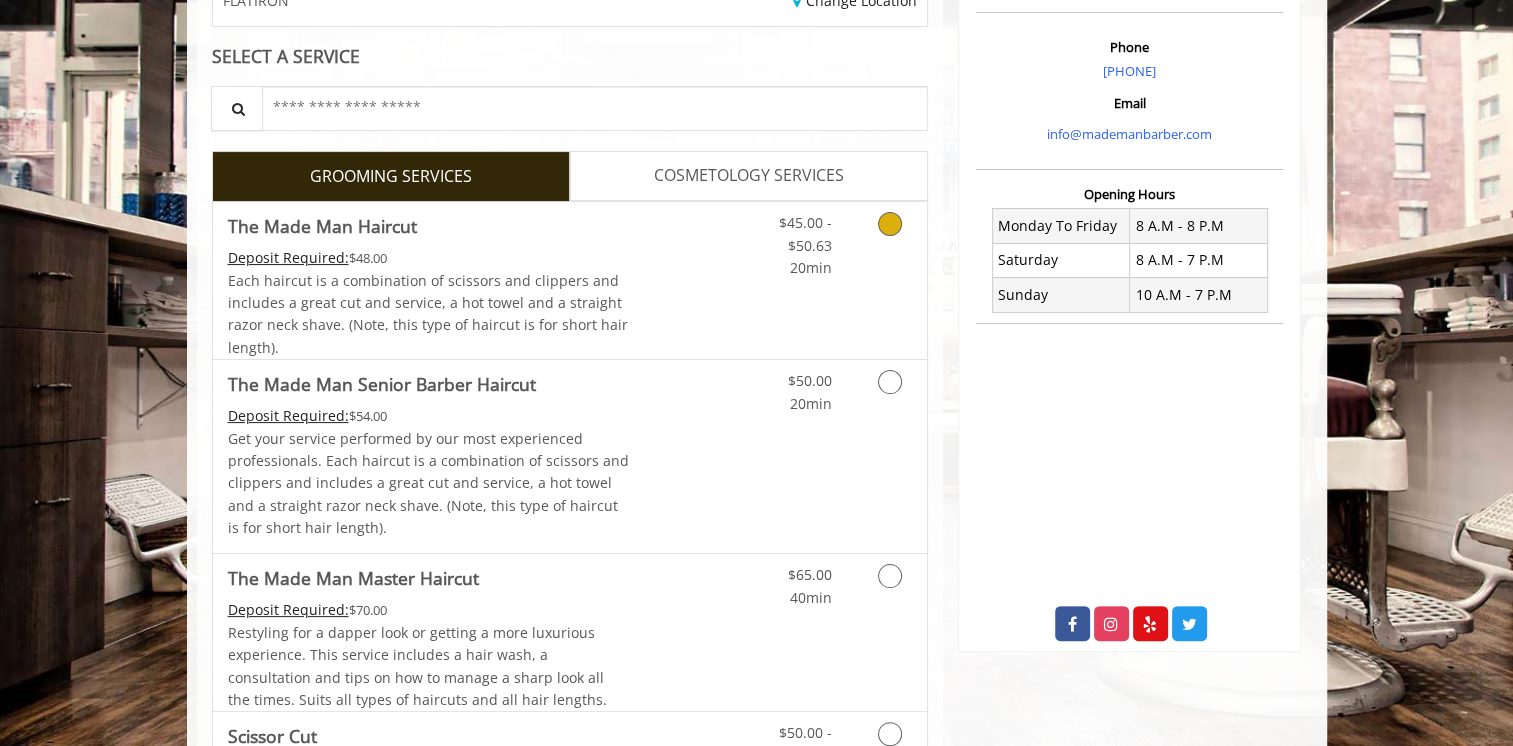 scroll, scrollTop: 355, scrollLeft: 0, axis: vertical 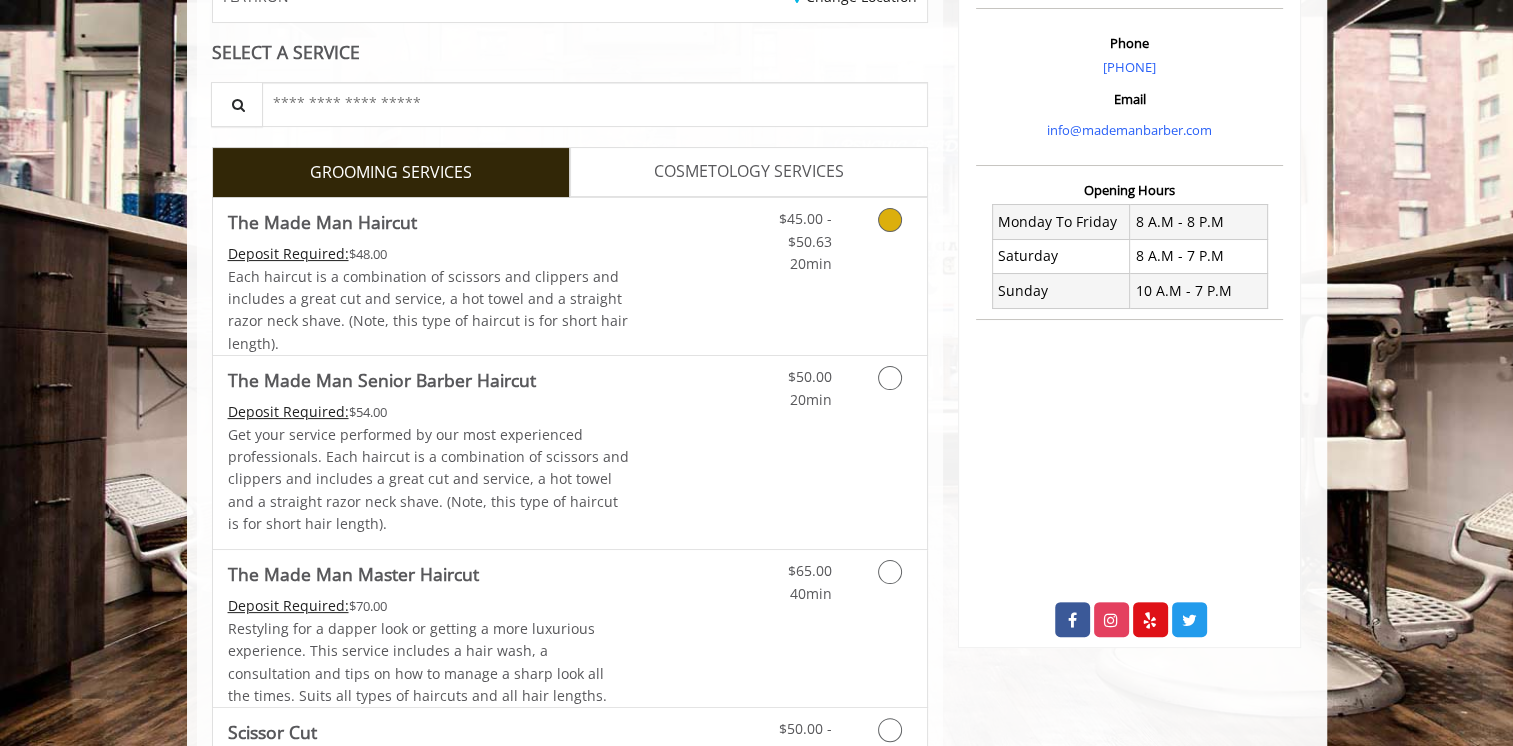 click on "Deposit Required:  $48.00" at bounding box center [429, 254] 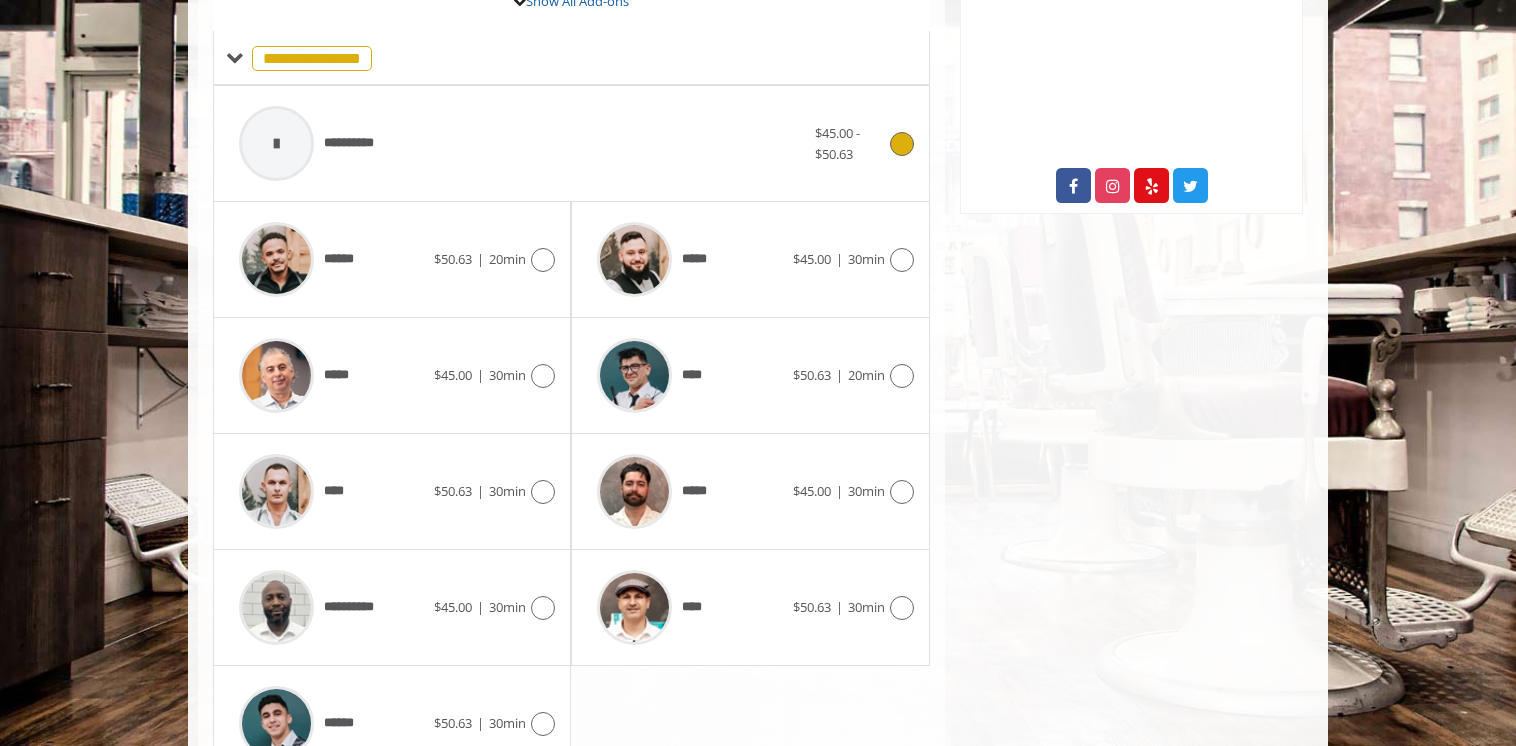 scroll, scrollTop: 788, scrollLeft: 0, axis: vertical 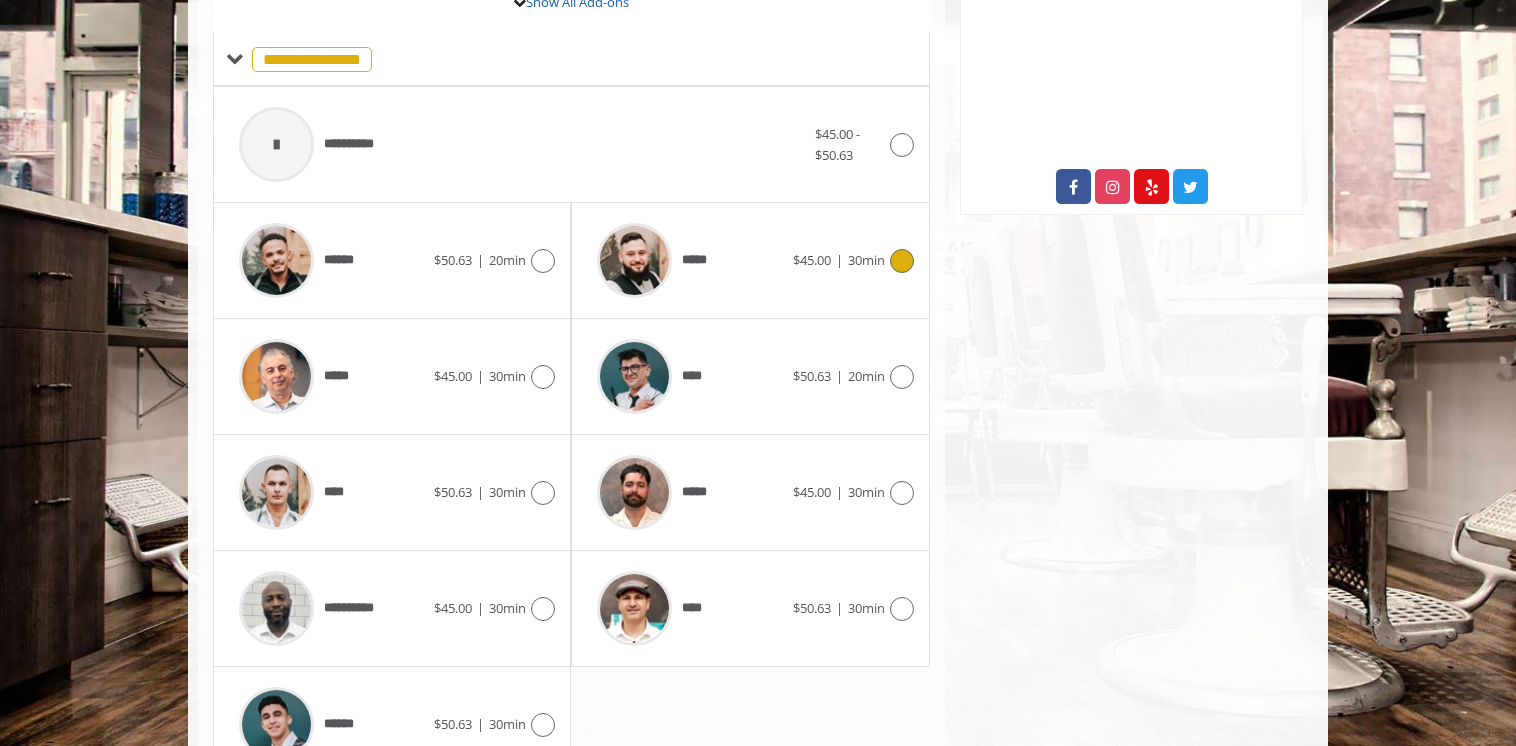 click at bounding box center [634, 260] 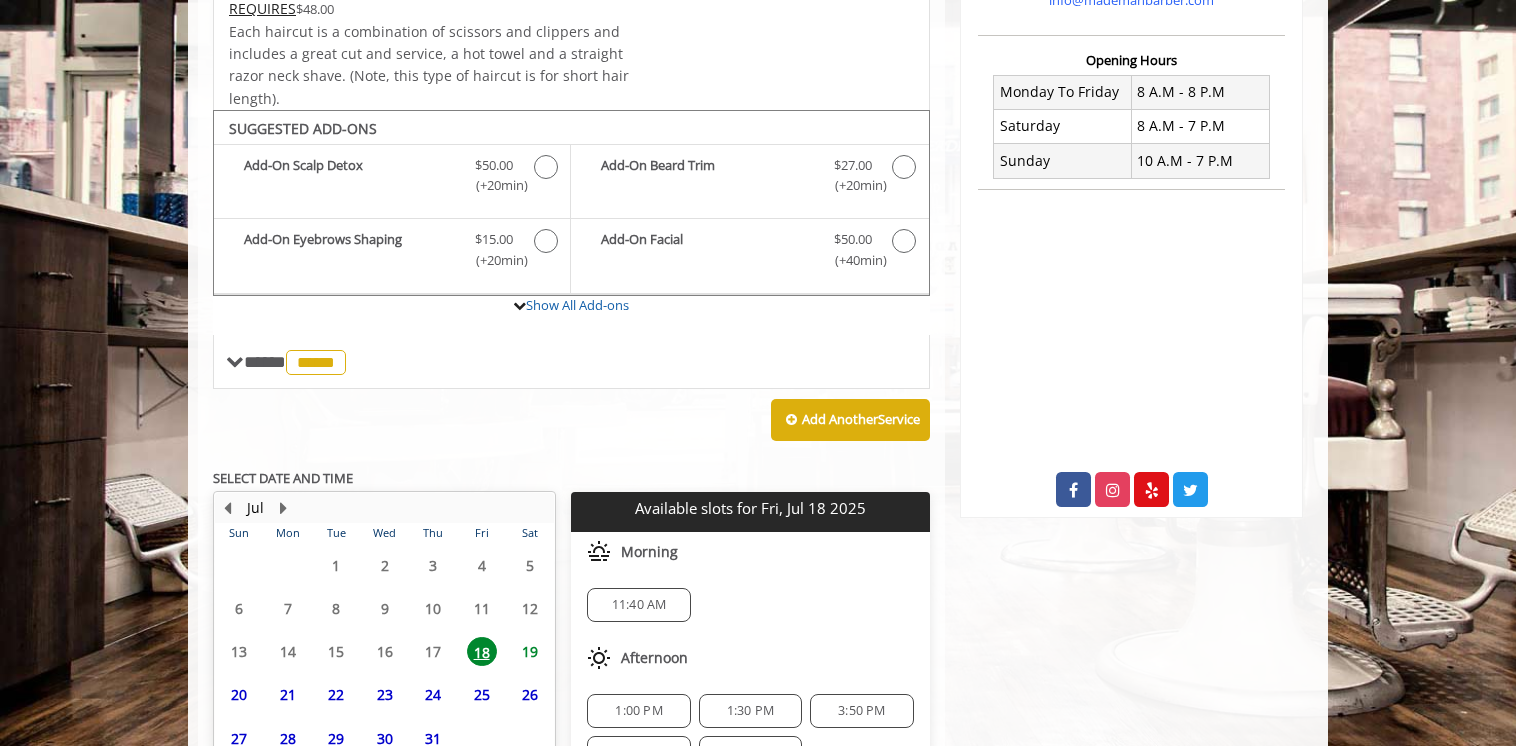 scroll, scrollTop: 668, scrollLeft: 0, axis: vertical 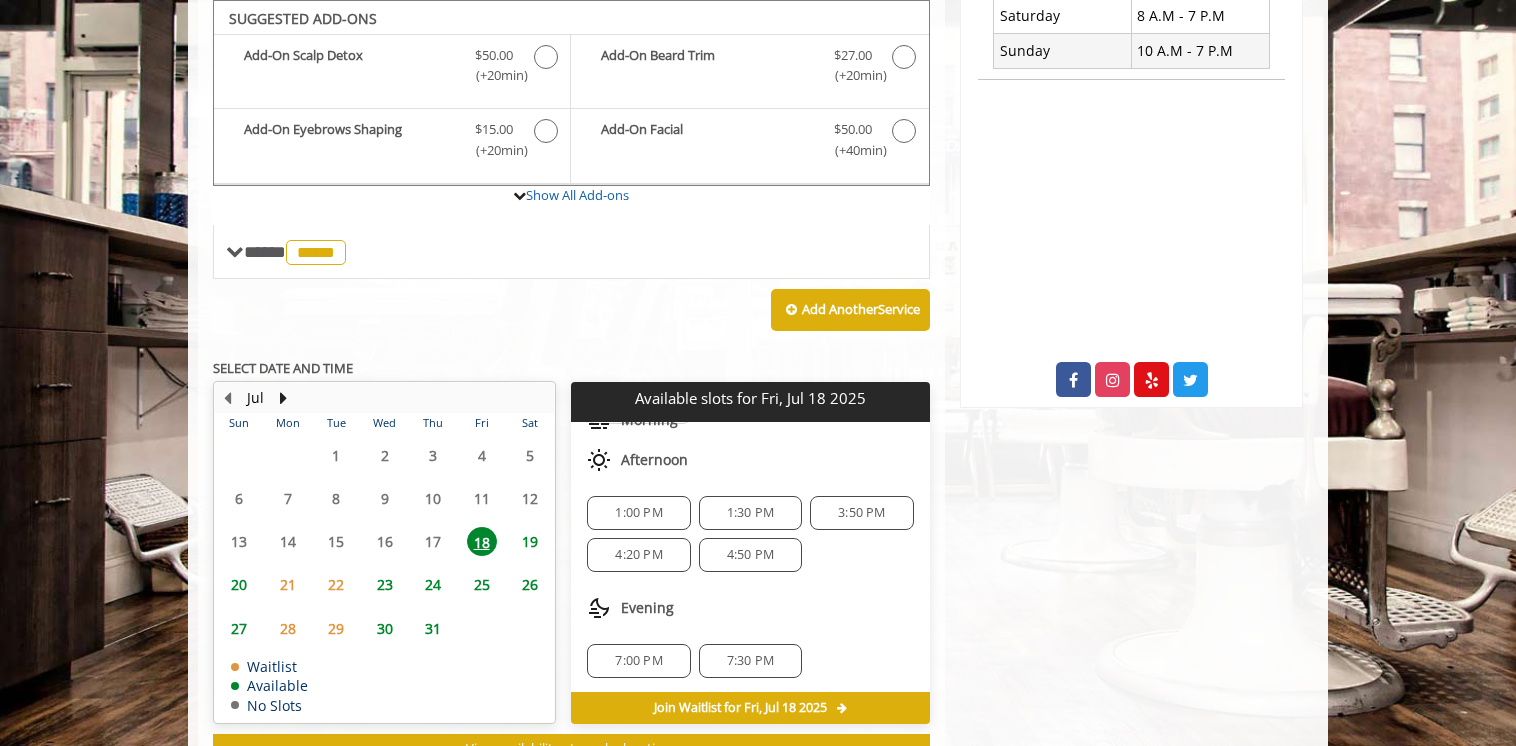 click on "4:50 PM" 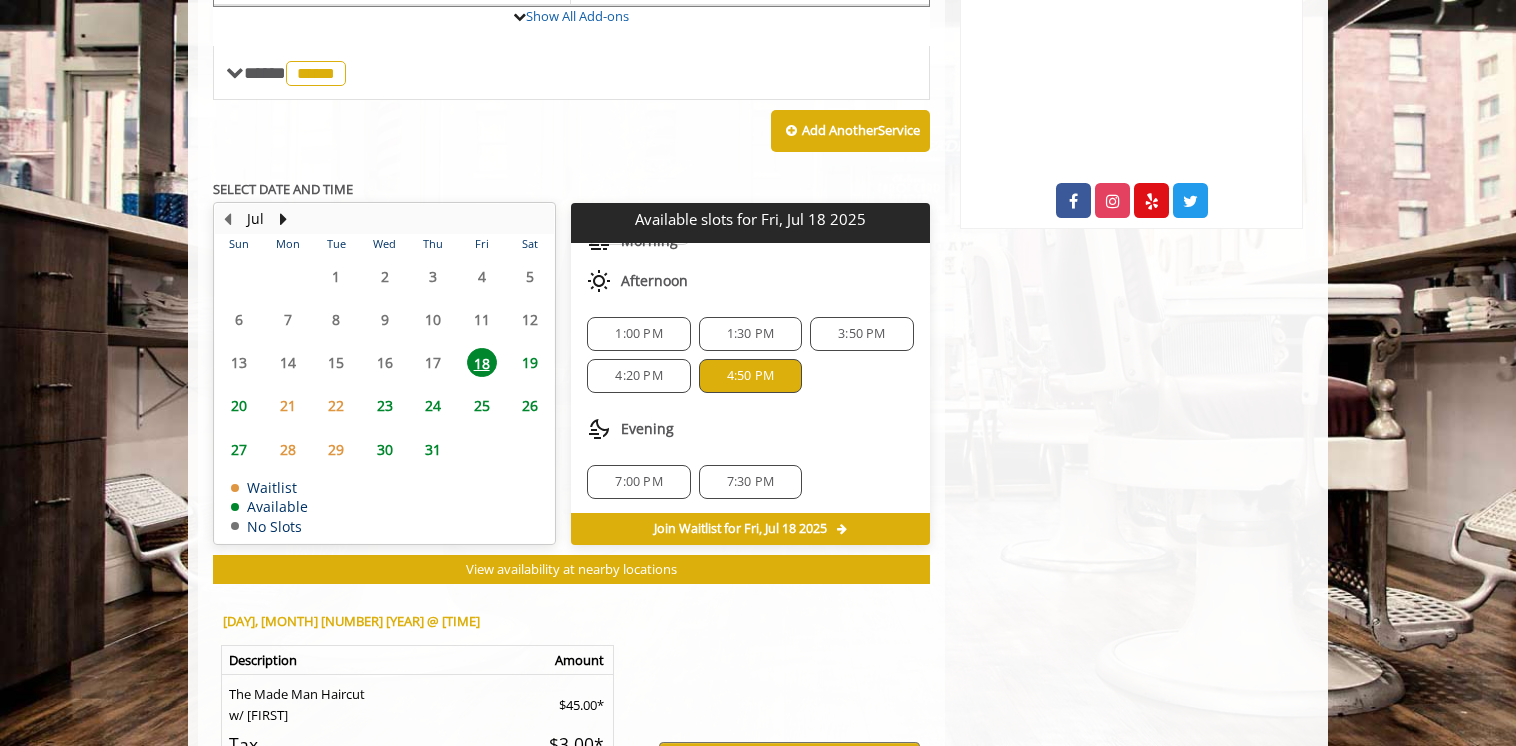 scroll, scrollTop: 1028, scrollLeft: 0, axis: vertical 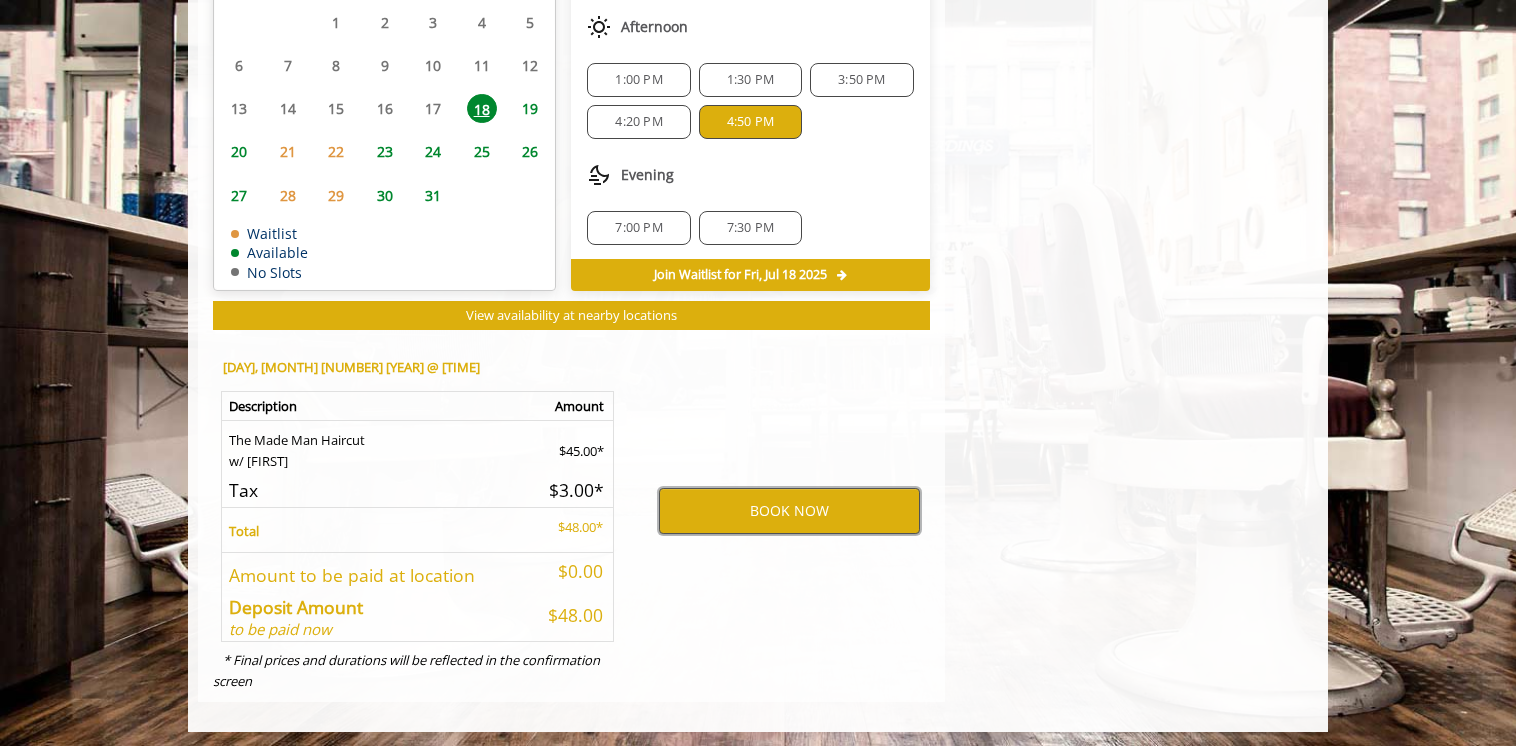 click on "BOOK NOW" at bounding box center [789, 511] 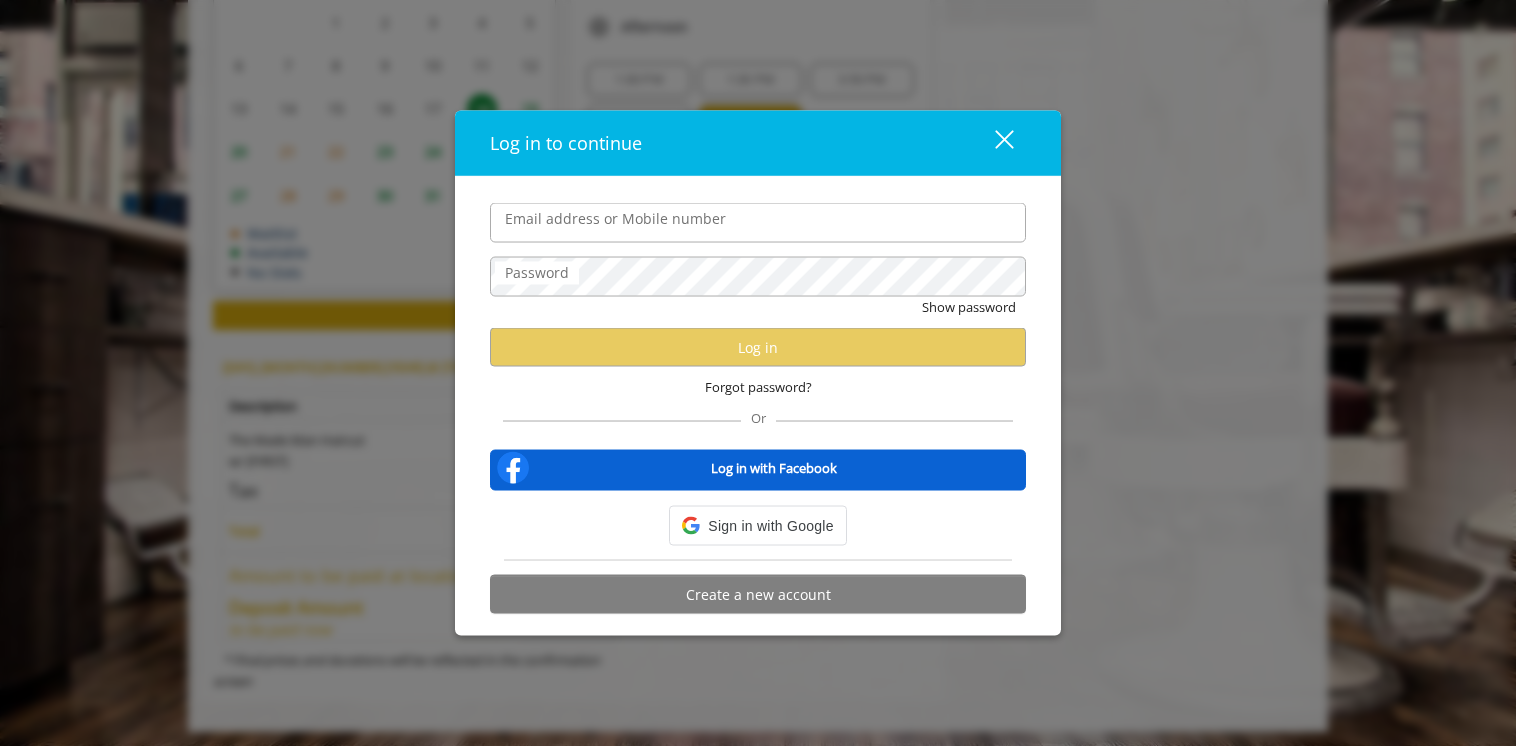 click on "Email address or Mobile number" at bounding box center (758, 223) 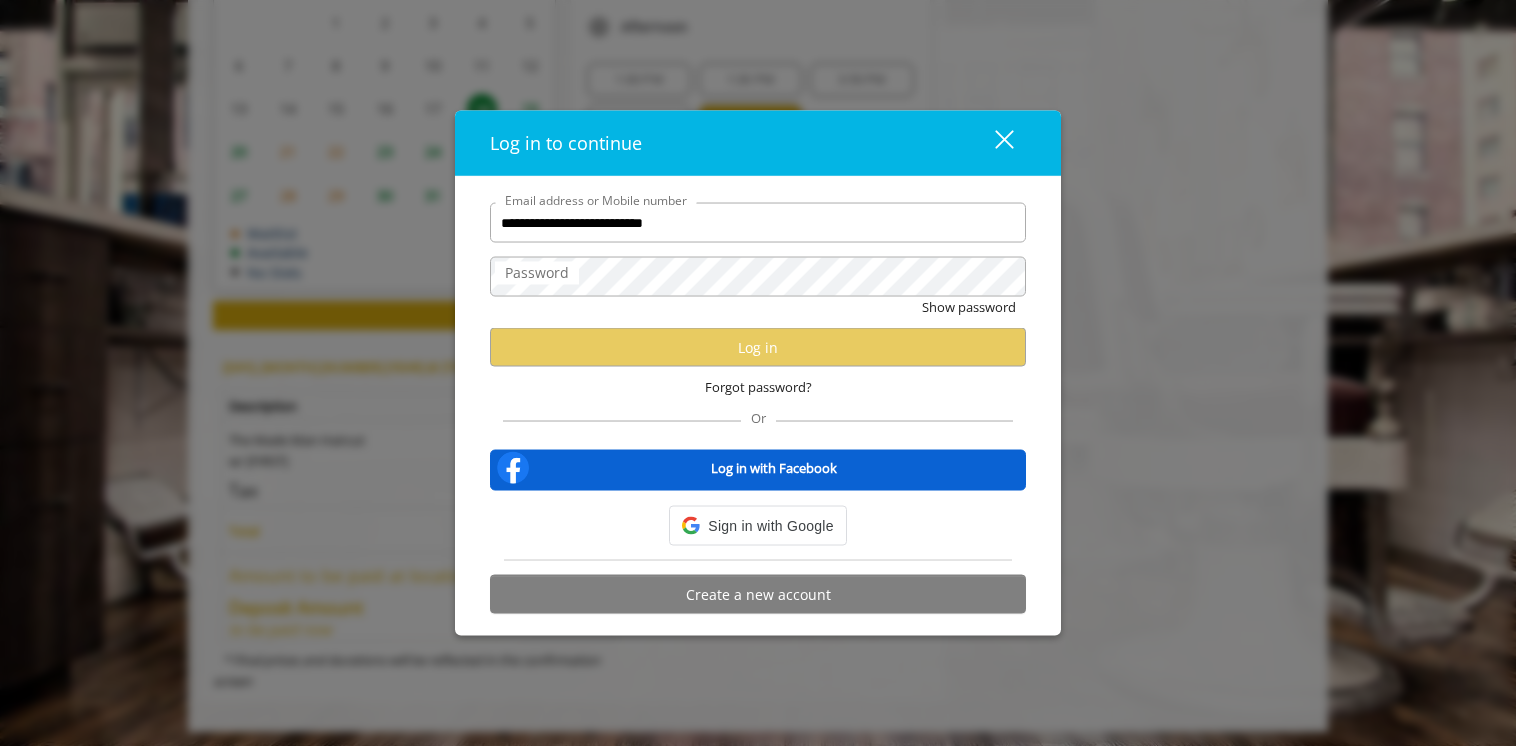 type on "**********" 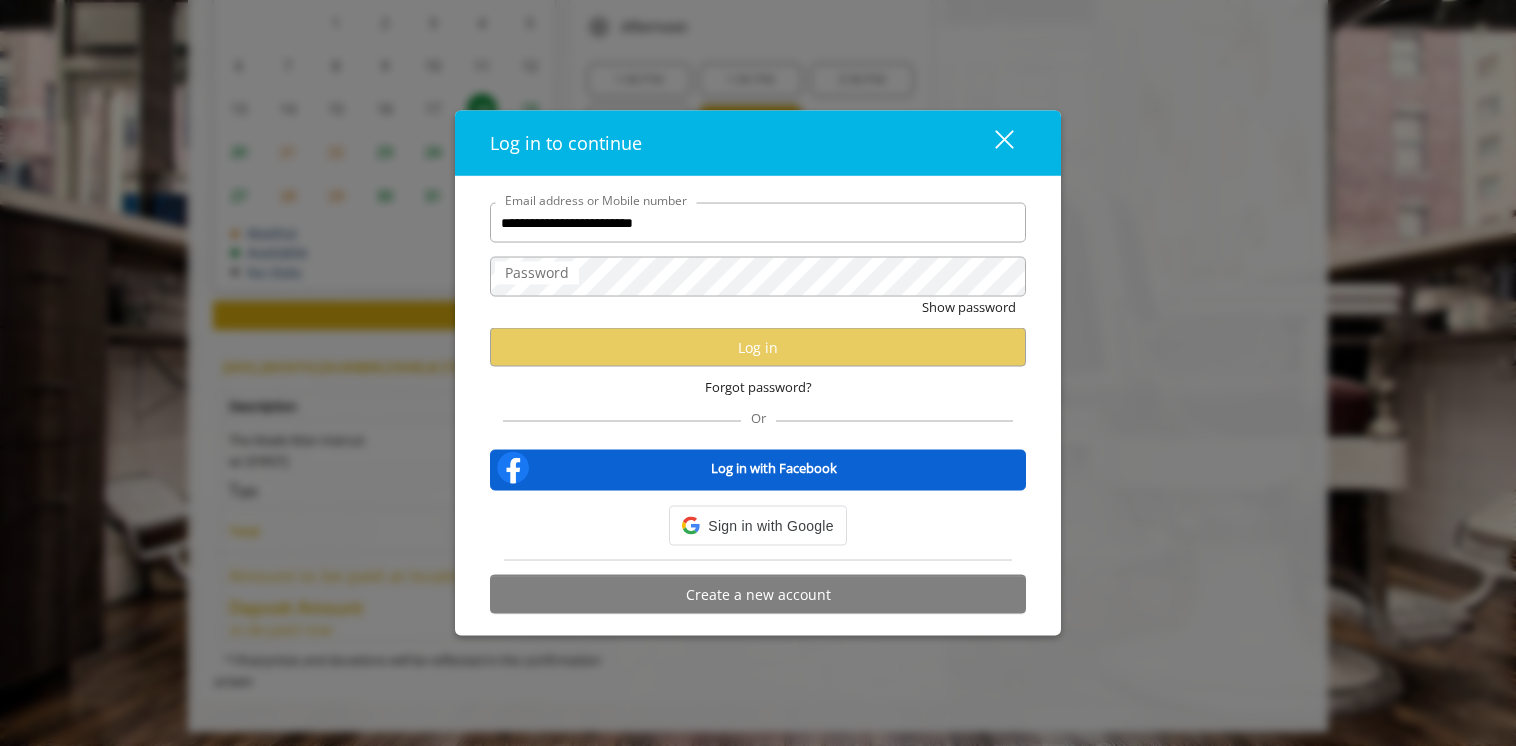 scroll, scrollTop: 0, scrollLeft: 0, axis: both 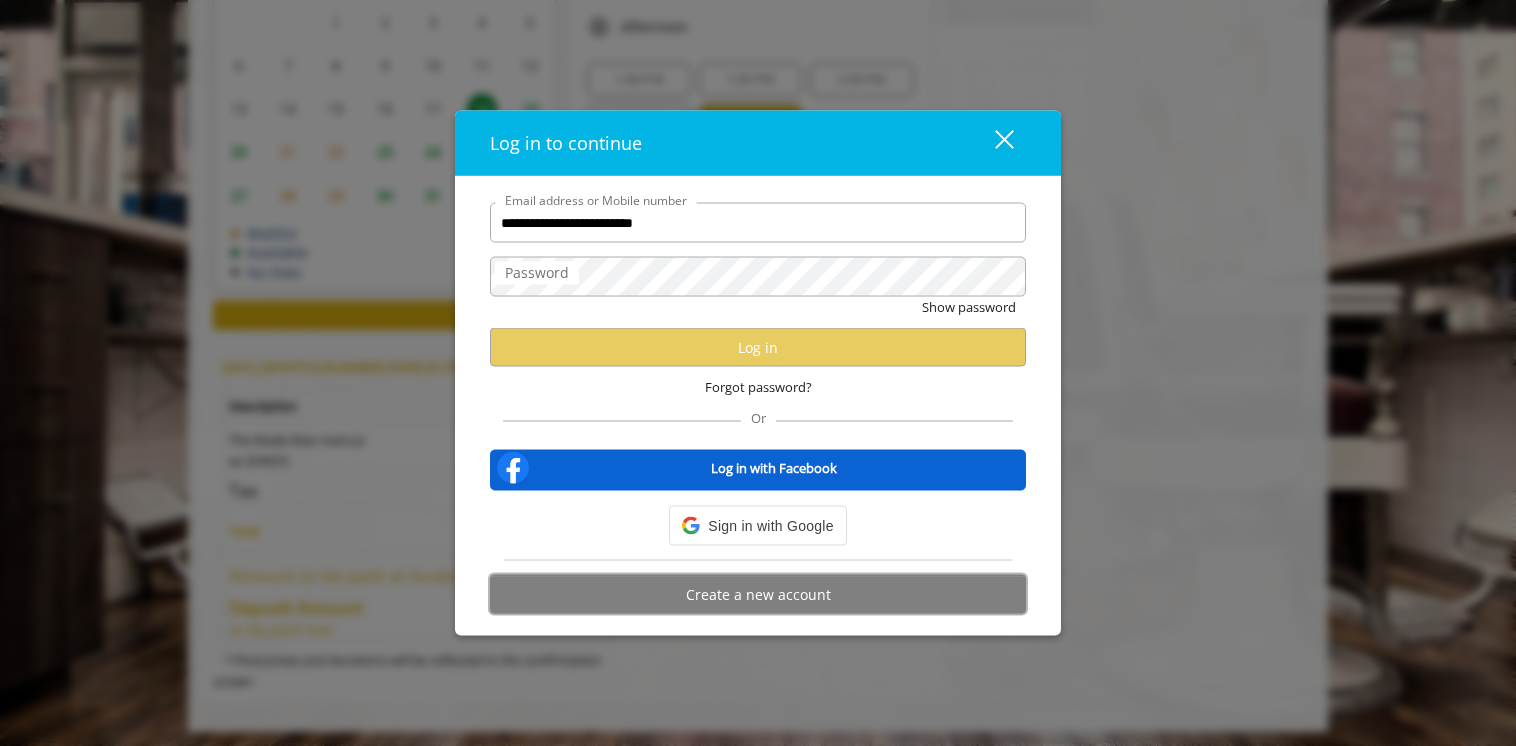 click on "Create a new account" at bounding box center (758, 594) 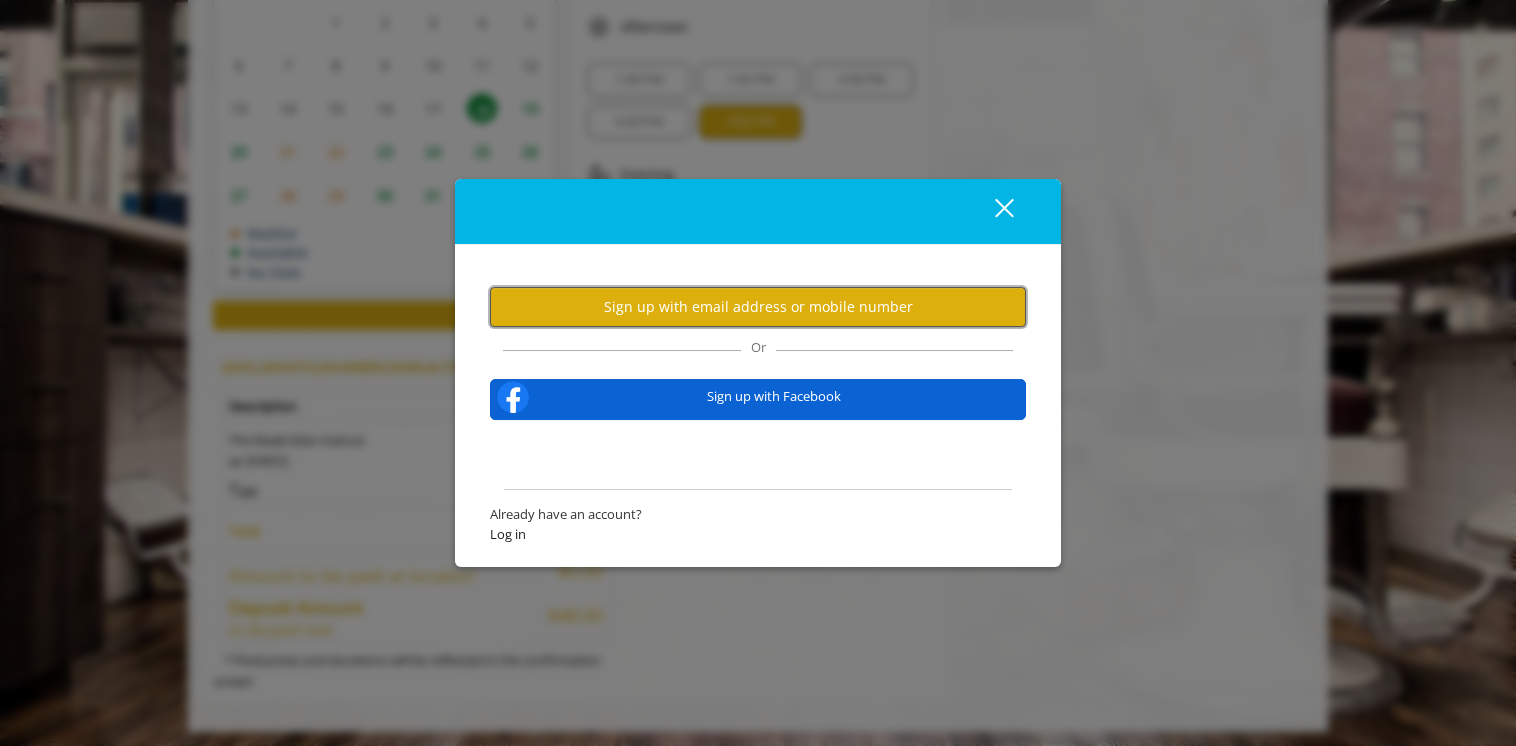 click on "Sign up with email address or mobile number" at bounding box center [758, 306] 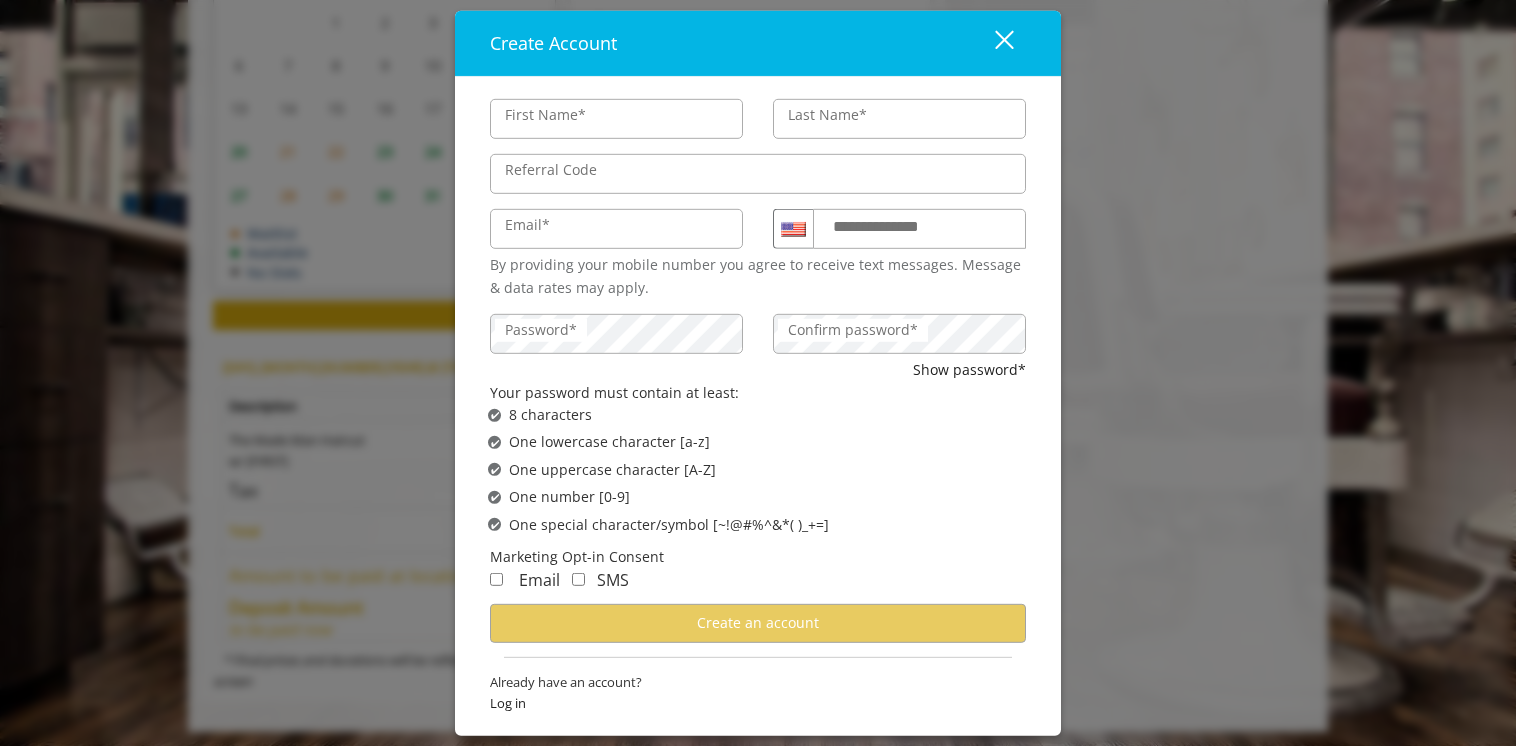 type on "******" 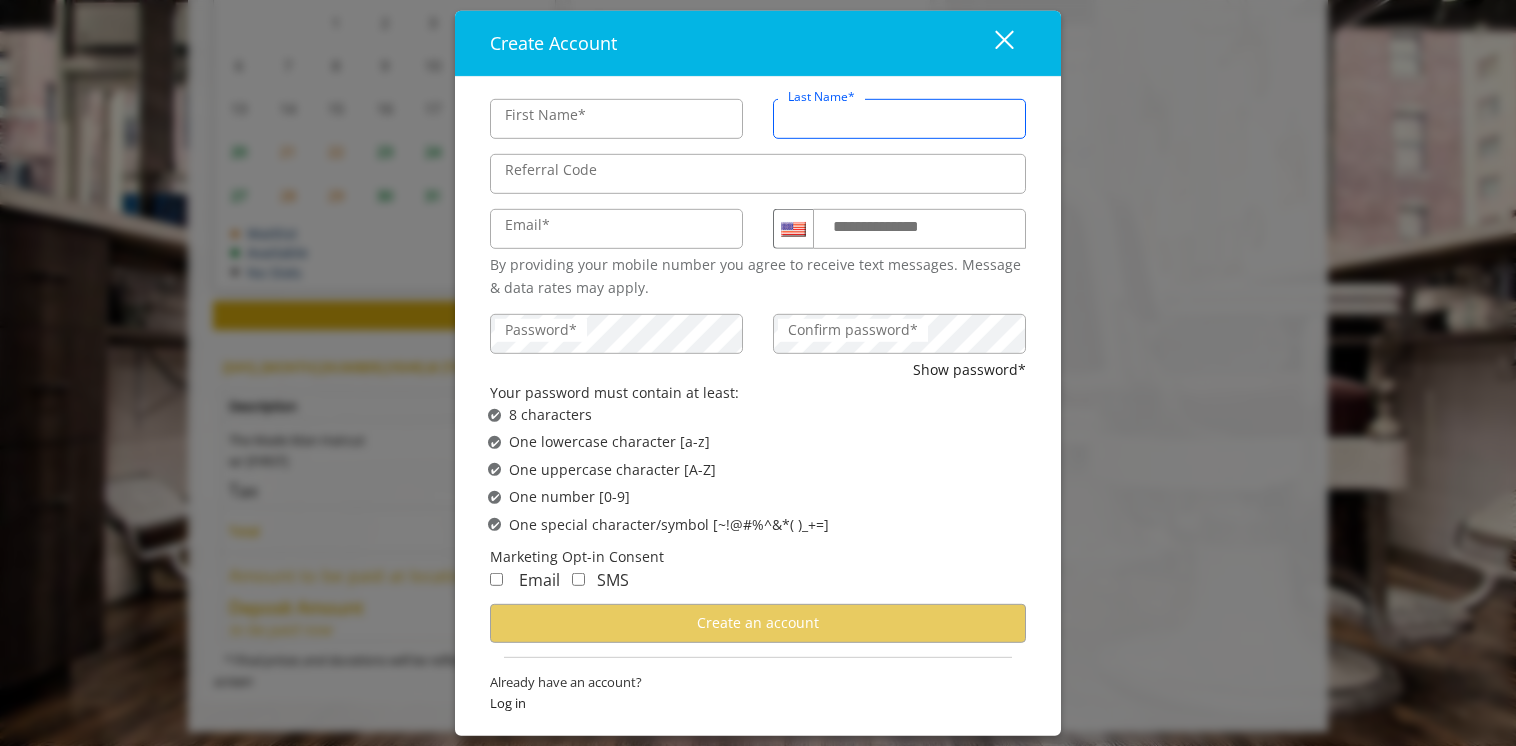 type on "********" 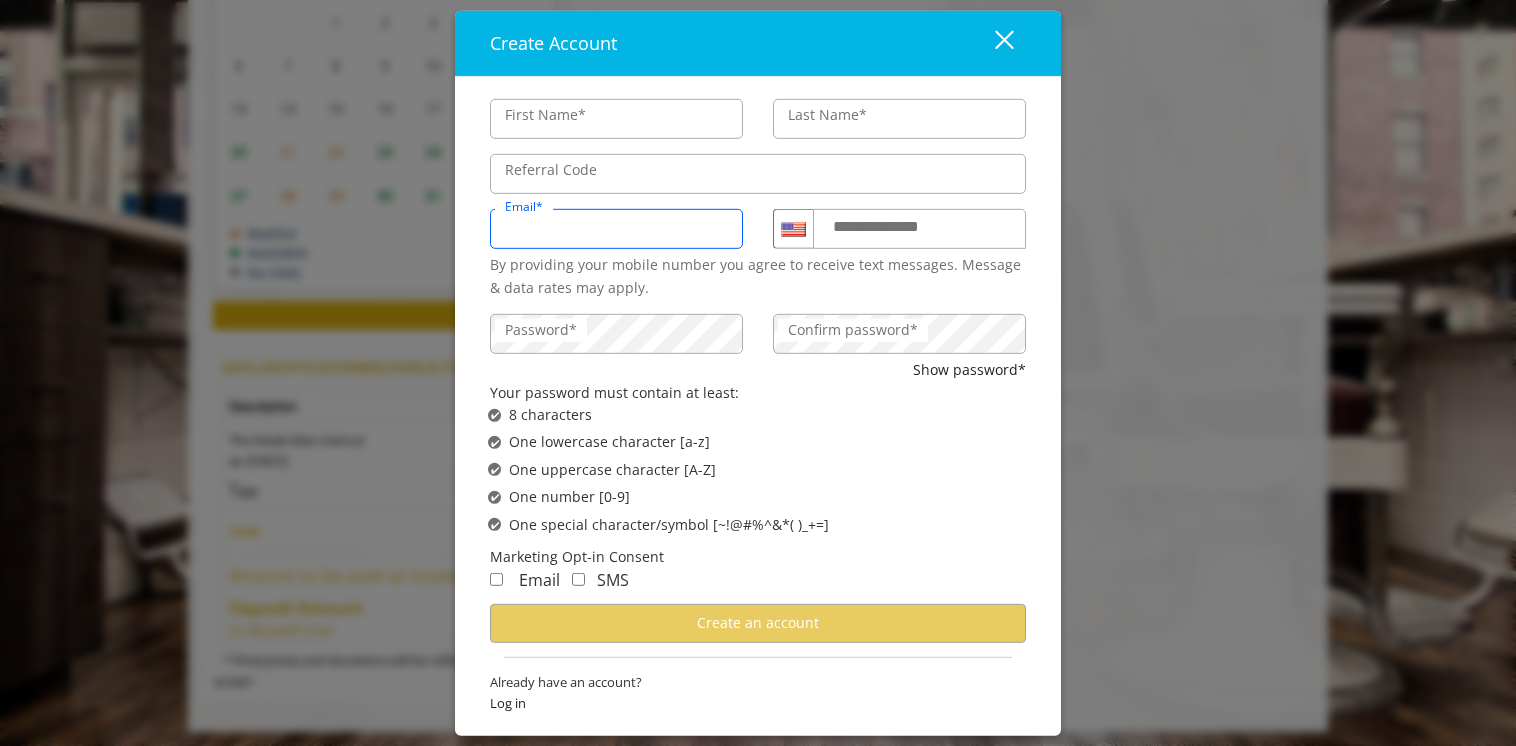 type on "**********" 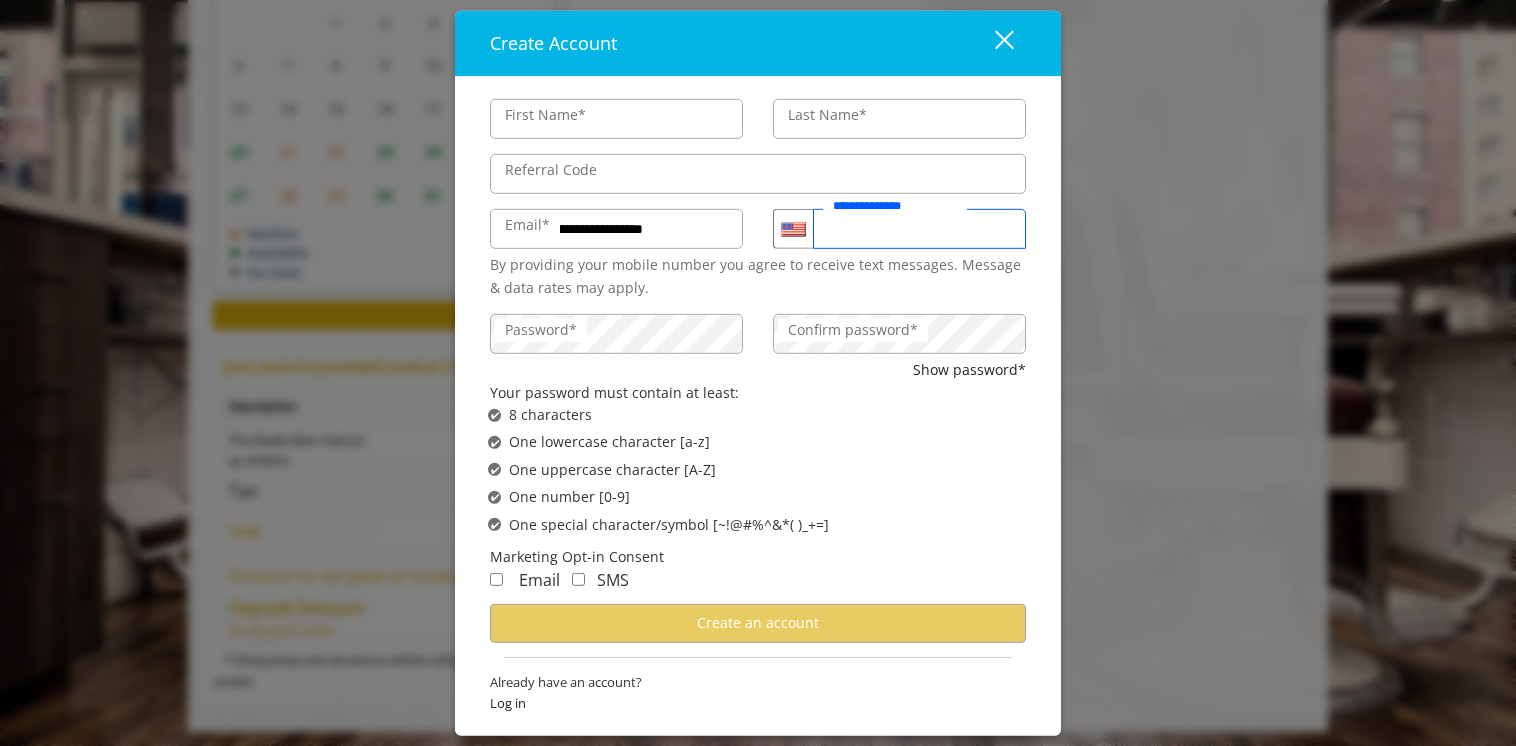 type on "**********" 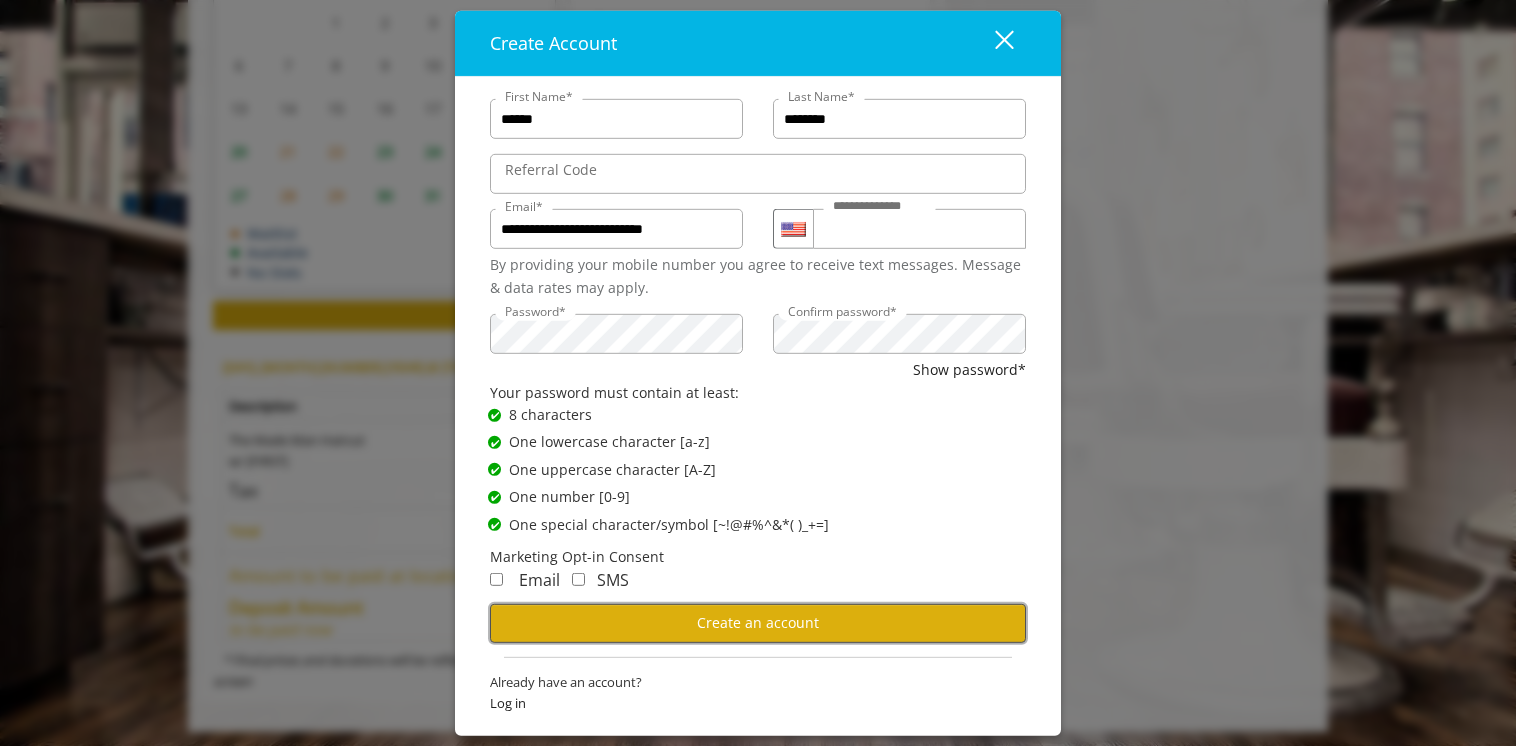 click on "Create an account" at bounding box center [758, 622] 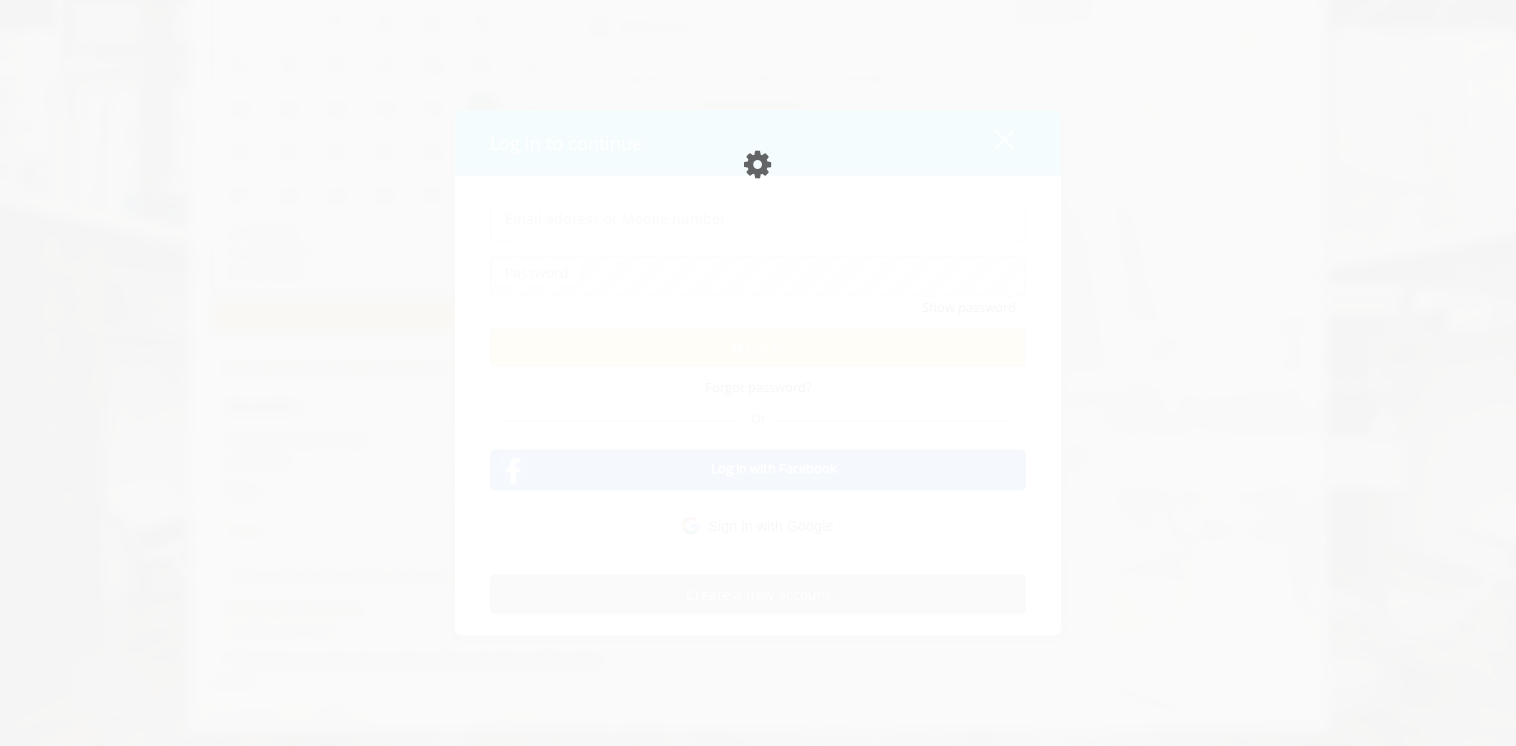 scroll, scrollTop: 958, scrollLeft: 0, axis: vertical 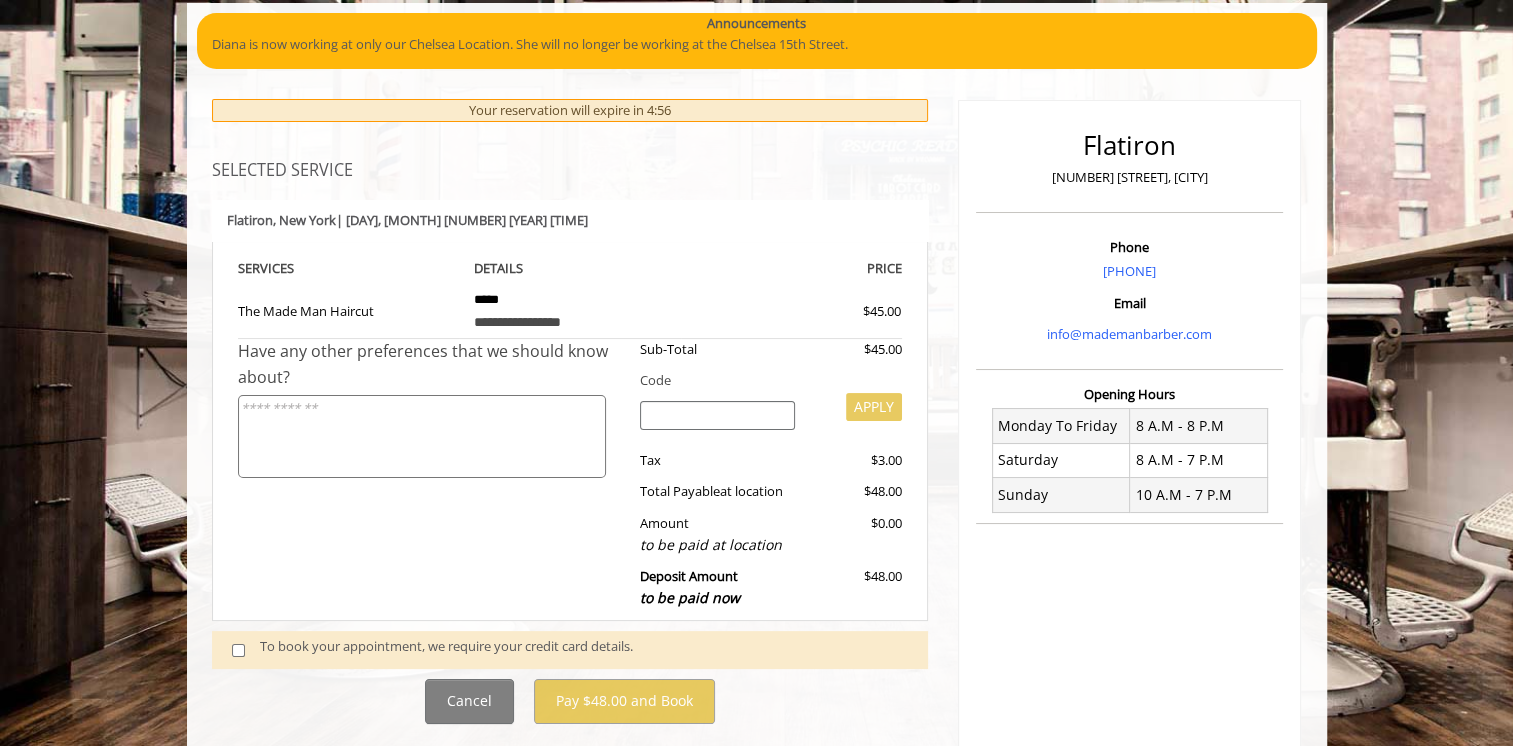click at bounding box center (422, 436) 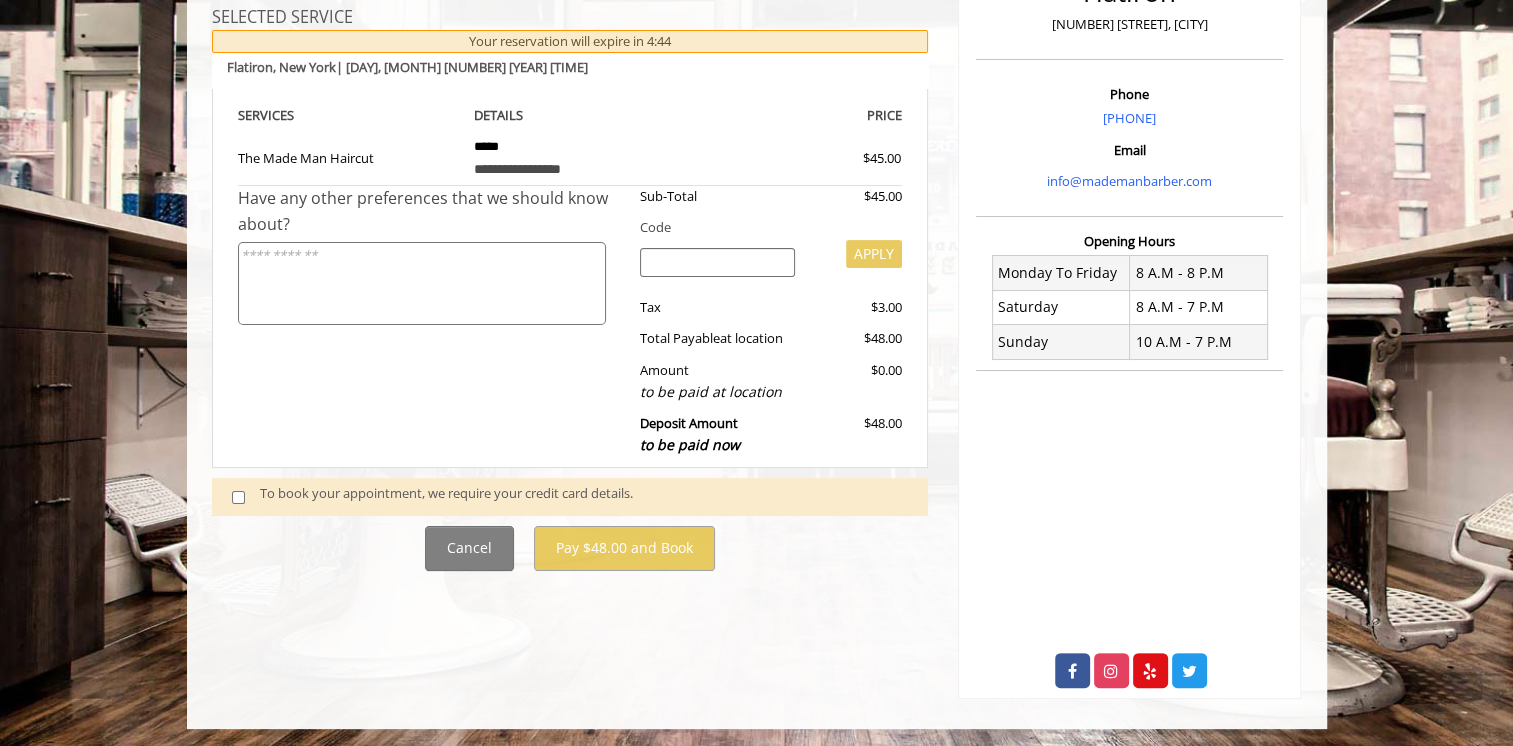 scroll, scrollTop: 216, scrollLeft: 0, axis: vertical 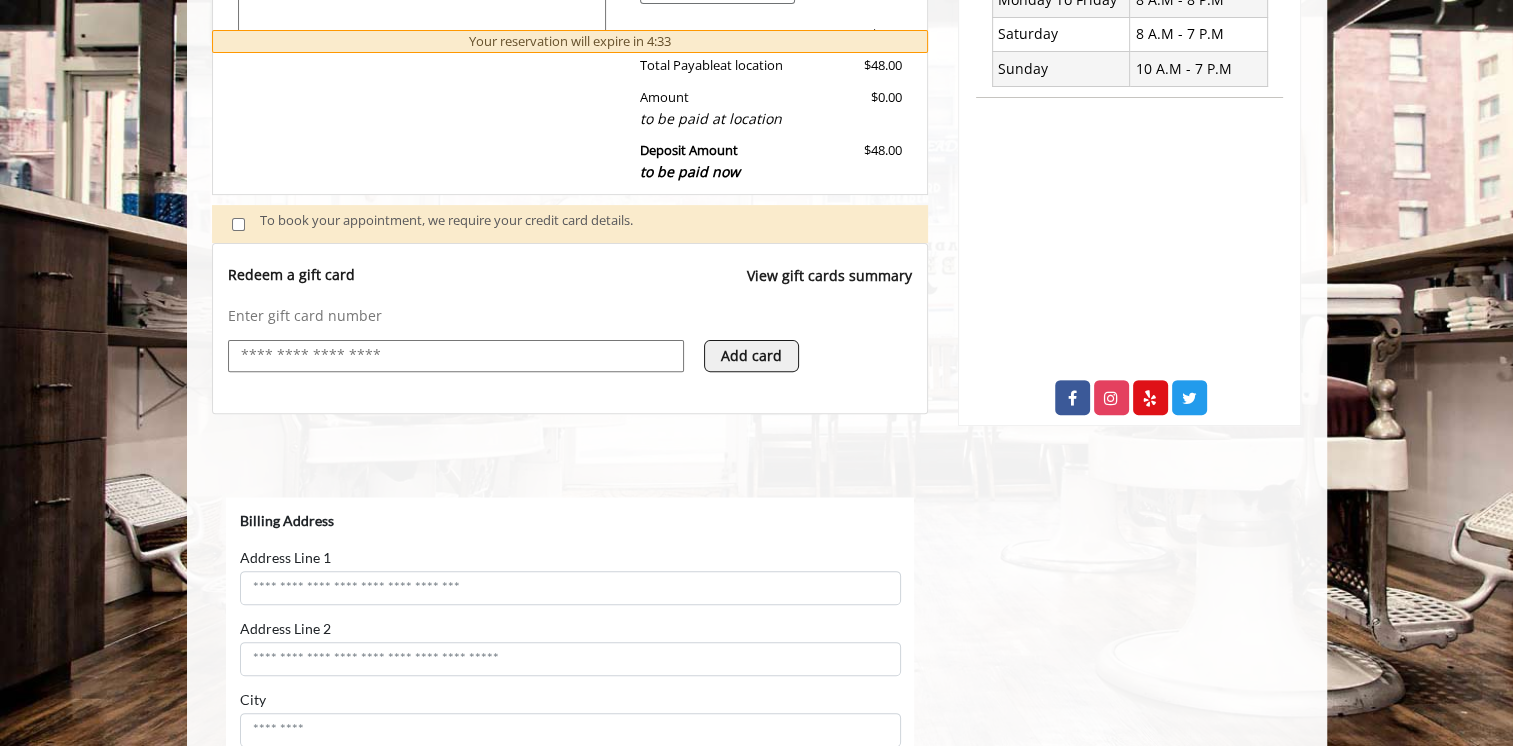 select on "***" 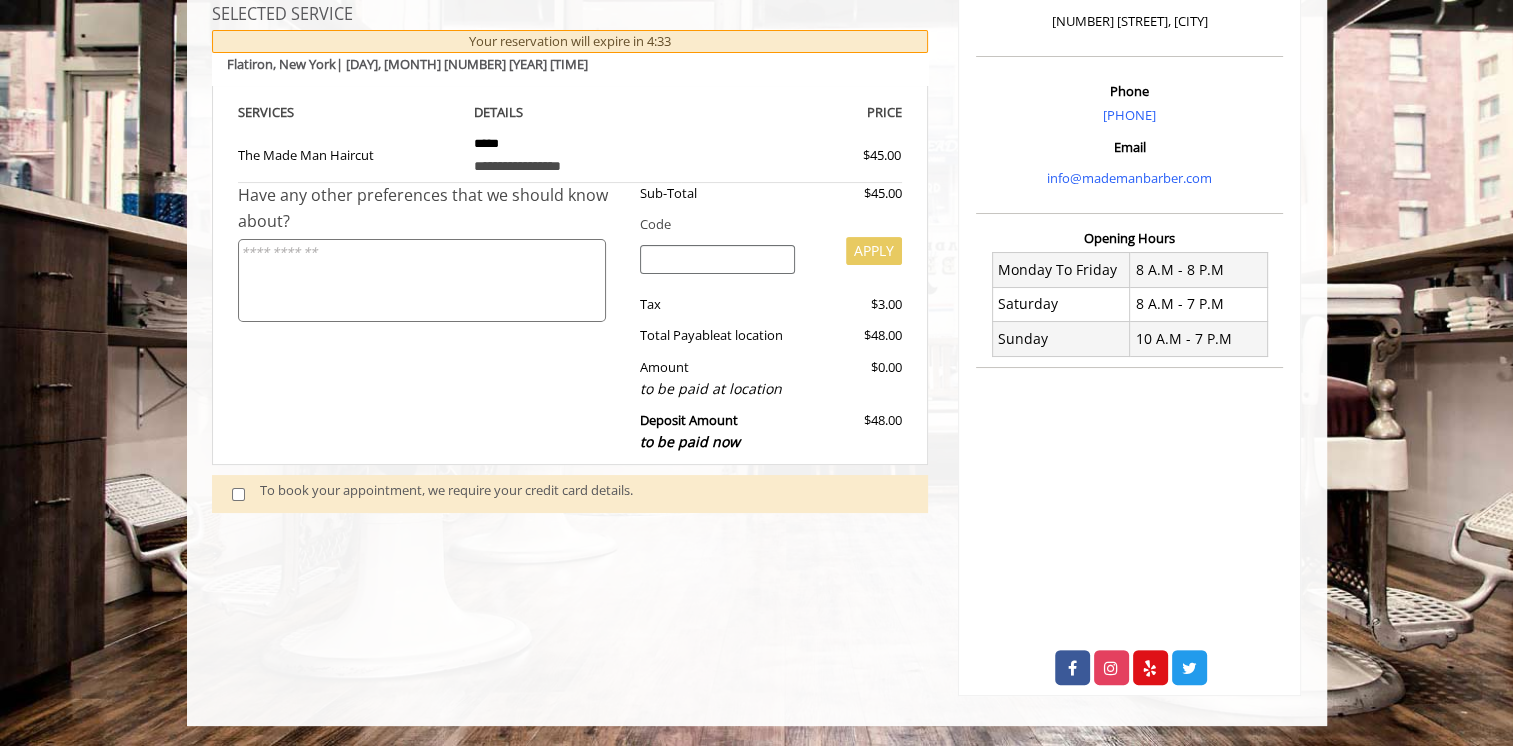 scroll, scrollTop: 304, scrollLeft: 0, axis: vertical 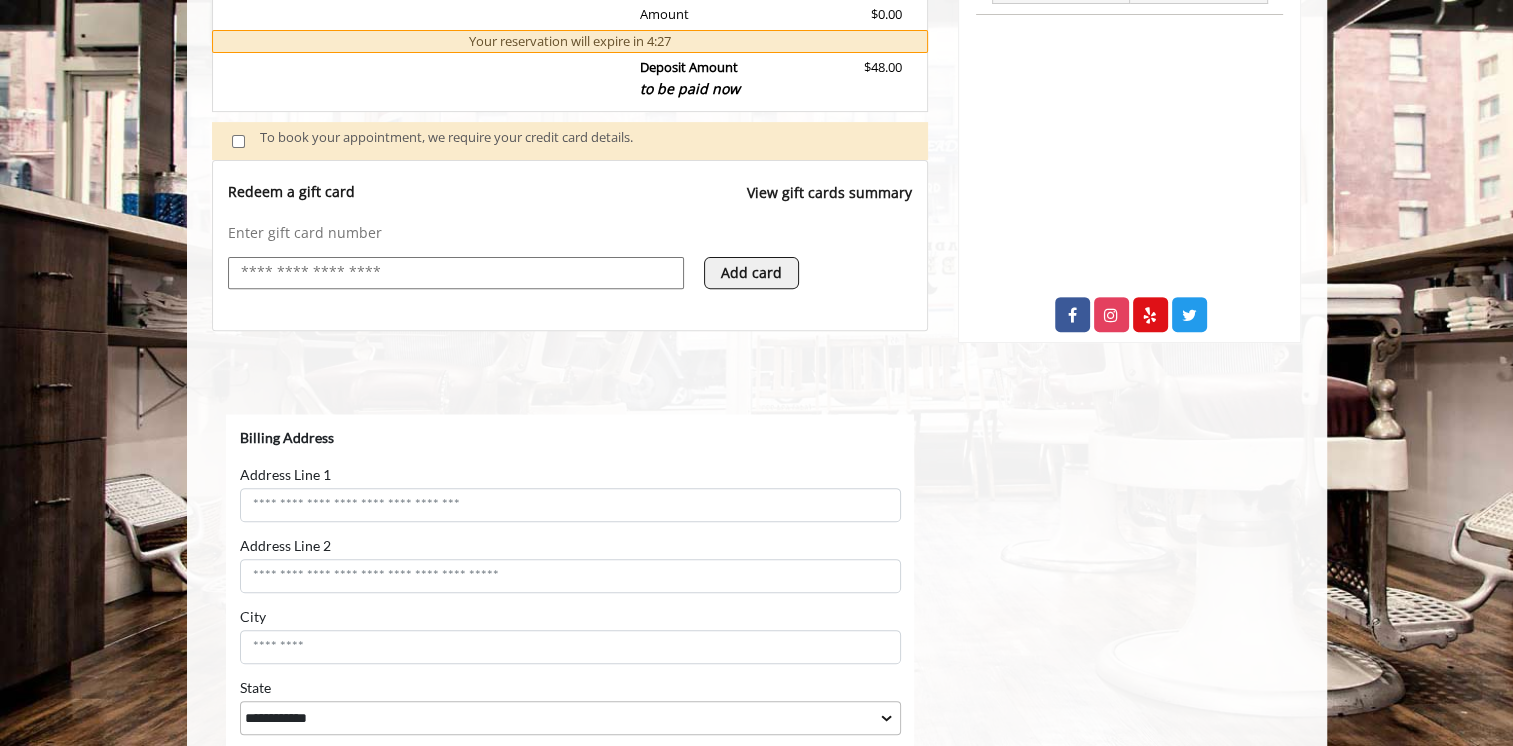 click on "Add card" at bounding box center (751, 273) 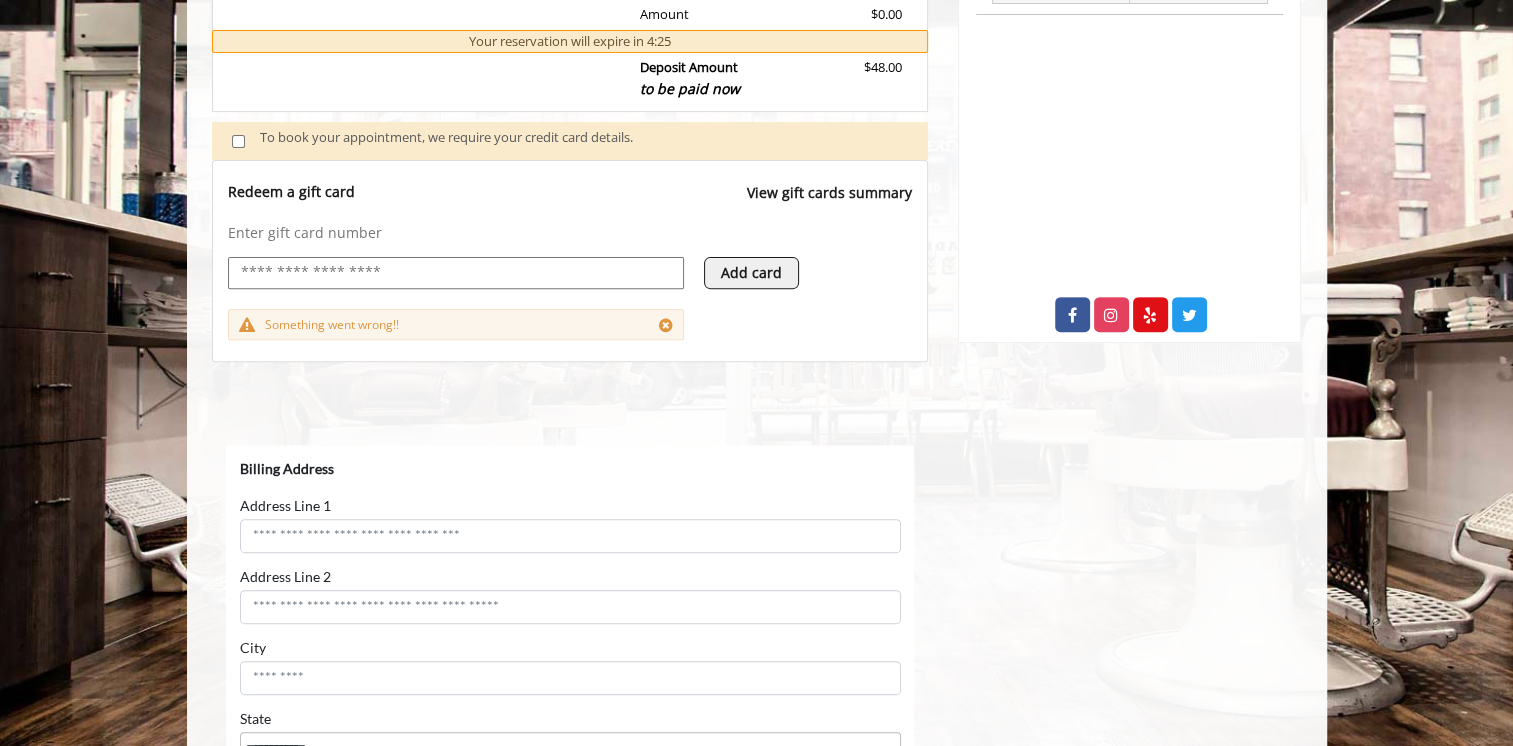 click on "Add card" at bounding box center (751, 273) 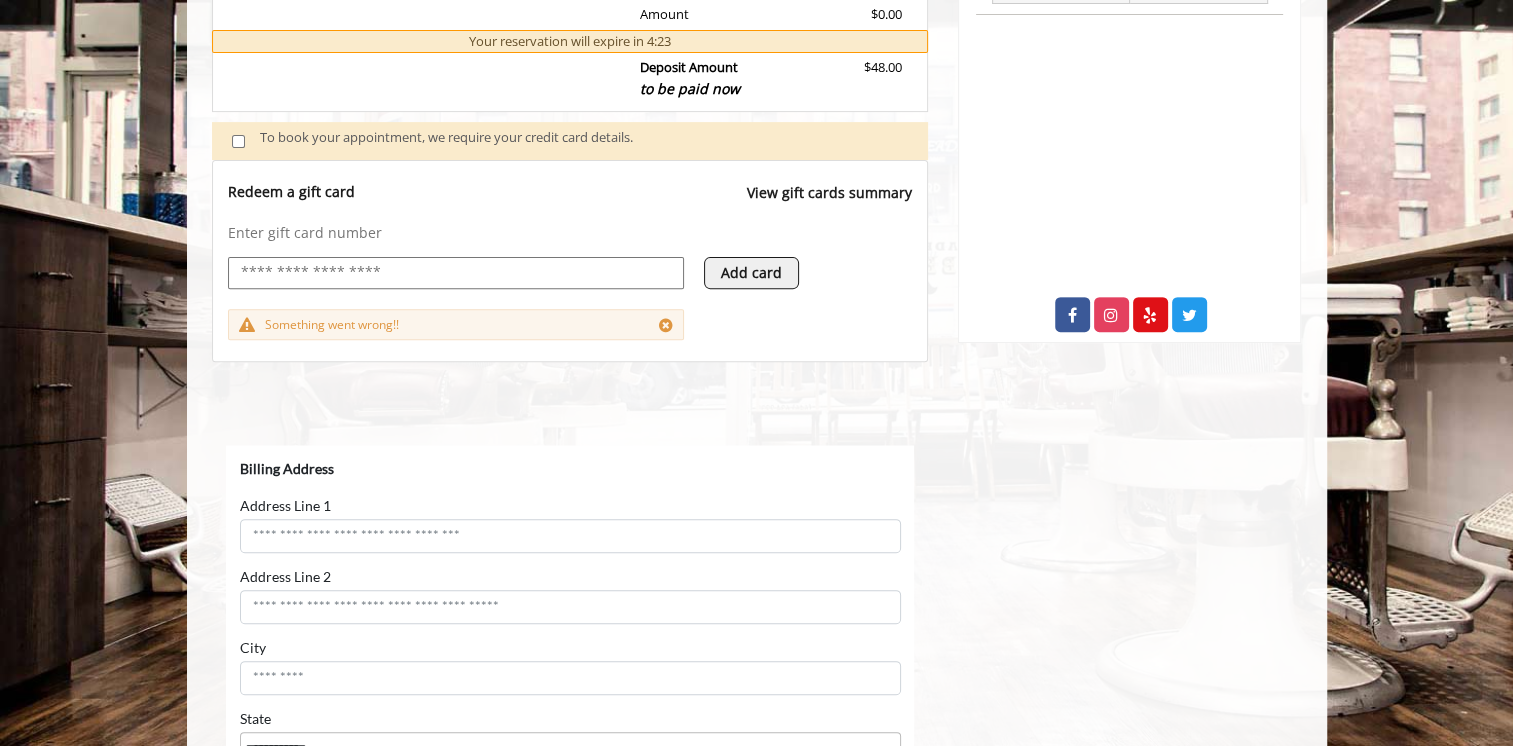 click at bounding box center (456, 273) 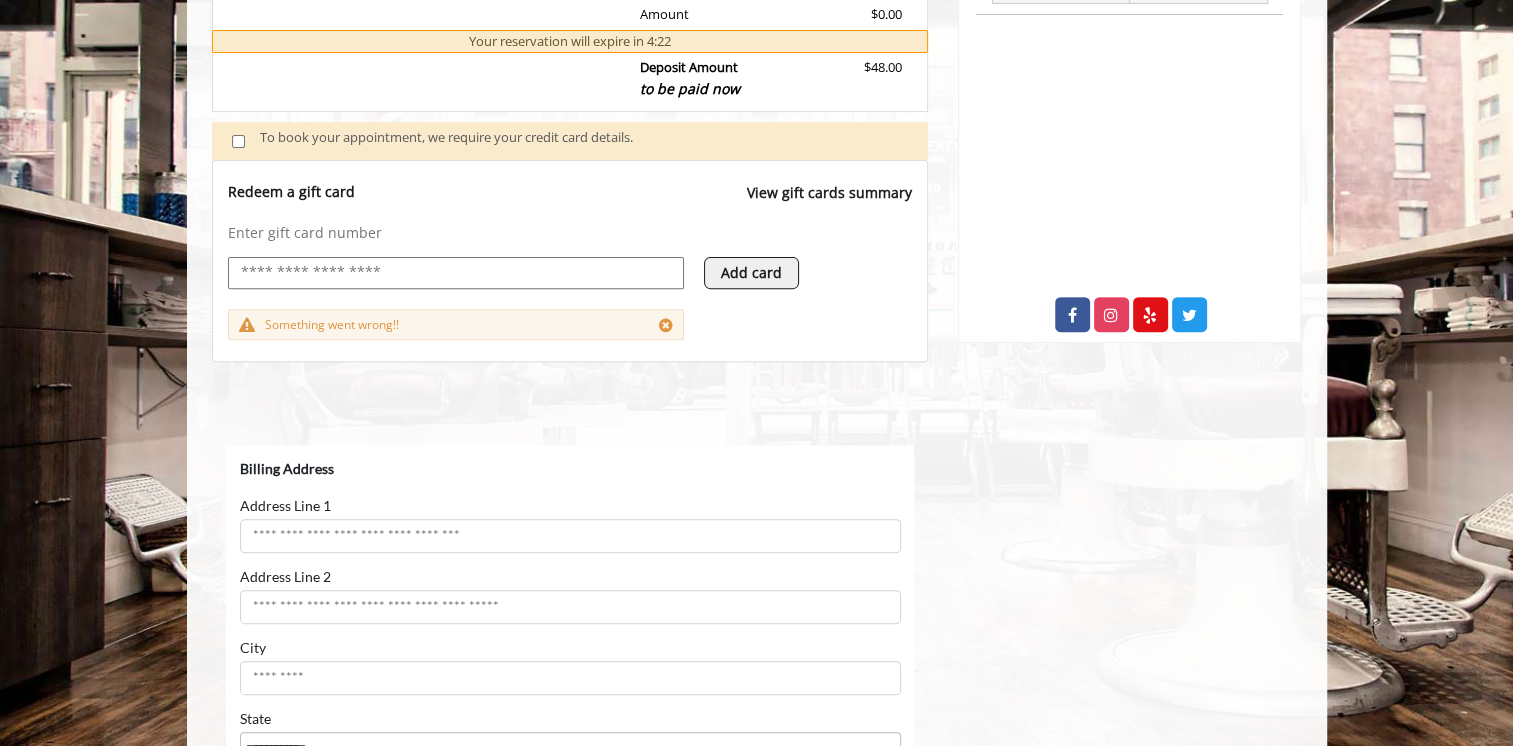 click on "Enter gift card number  Add card" at bounding box center [570, 266] 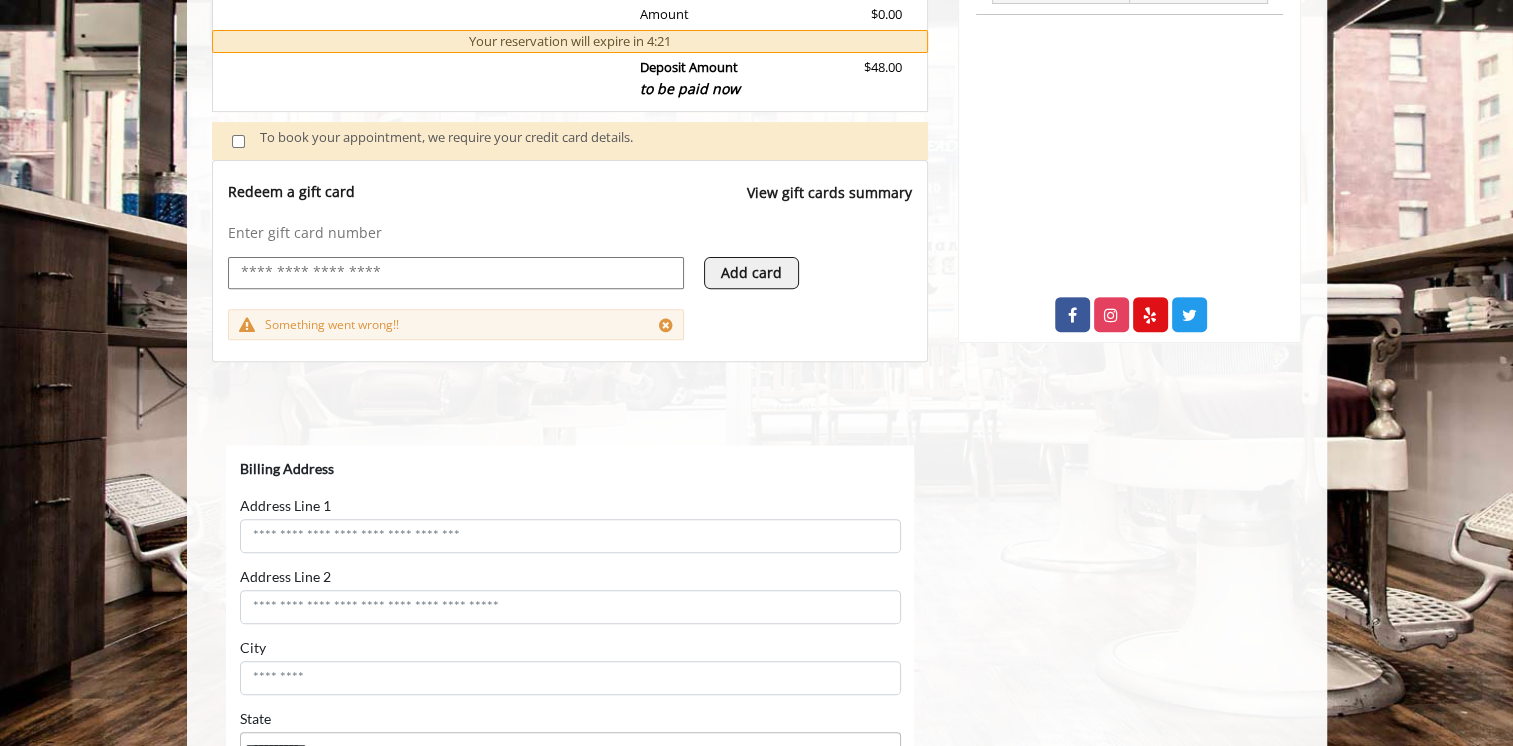 click on "Add card" at bounding box center (751, 273) 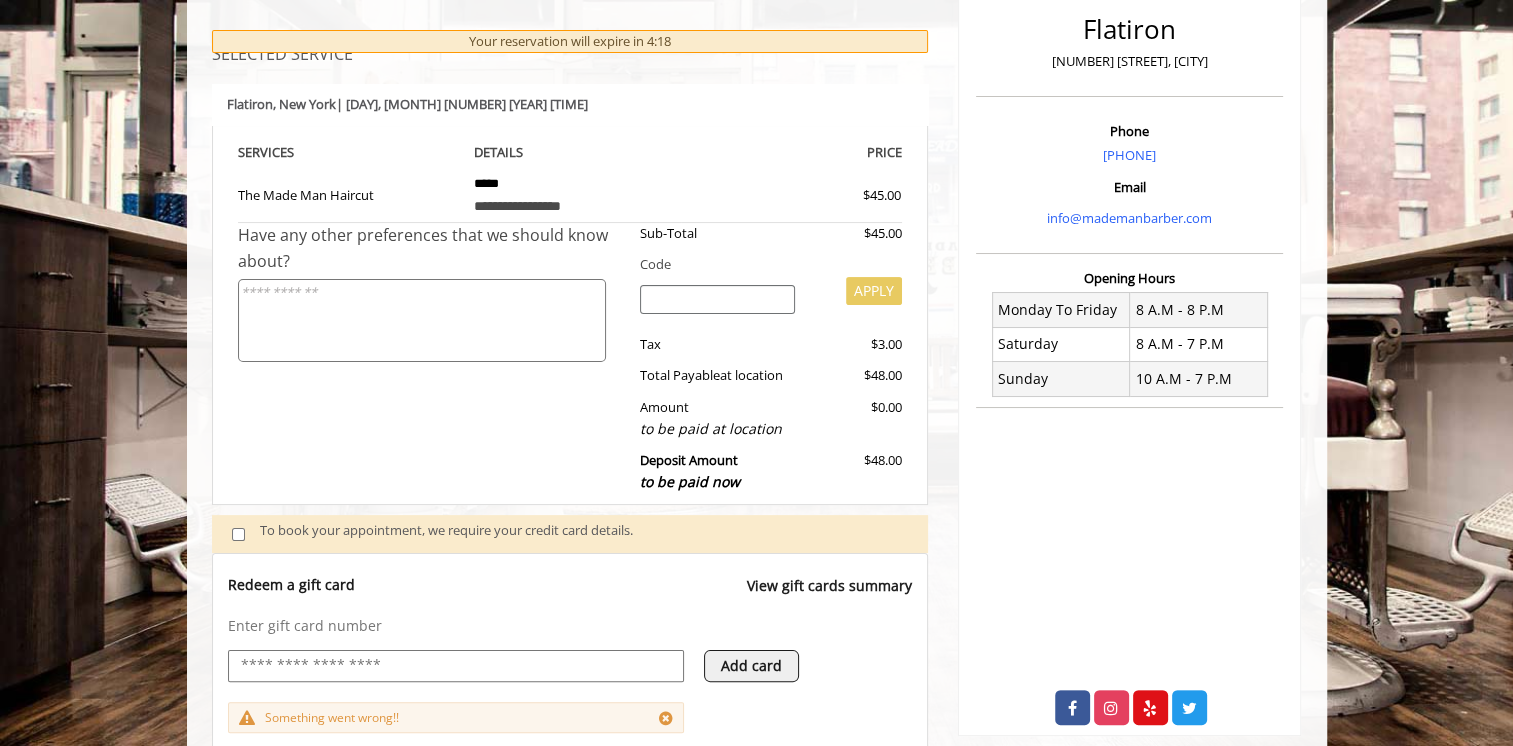 scroll, scrollTop: 268, scrollLeft: 0, axis: vertical 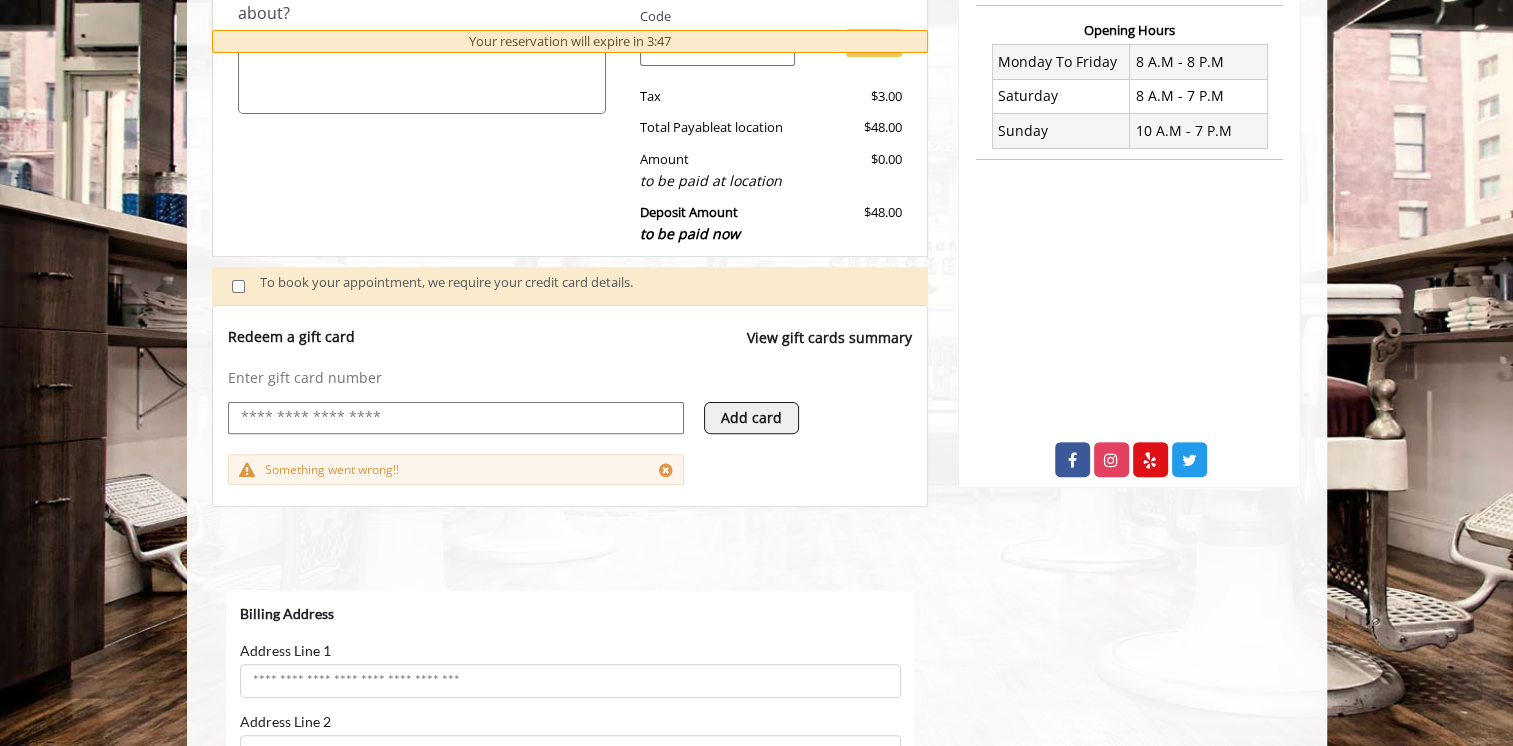 click on "Add card" at bounding box center (751, 418) 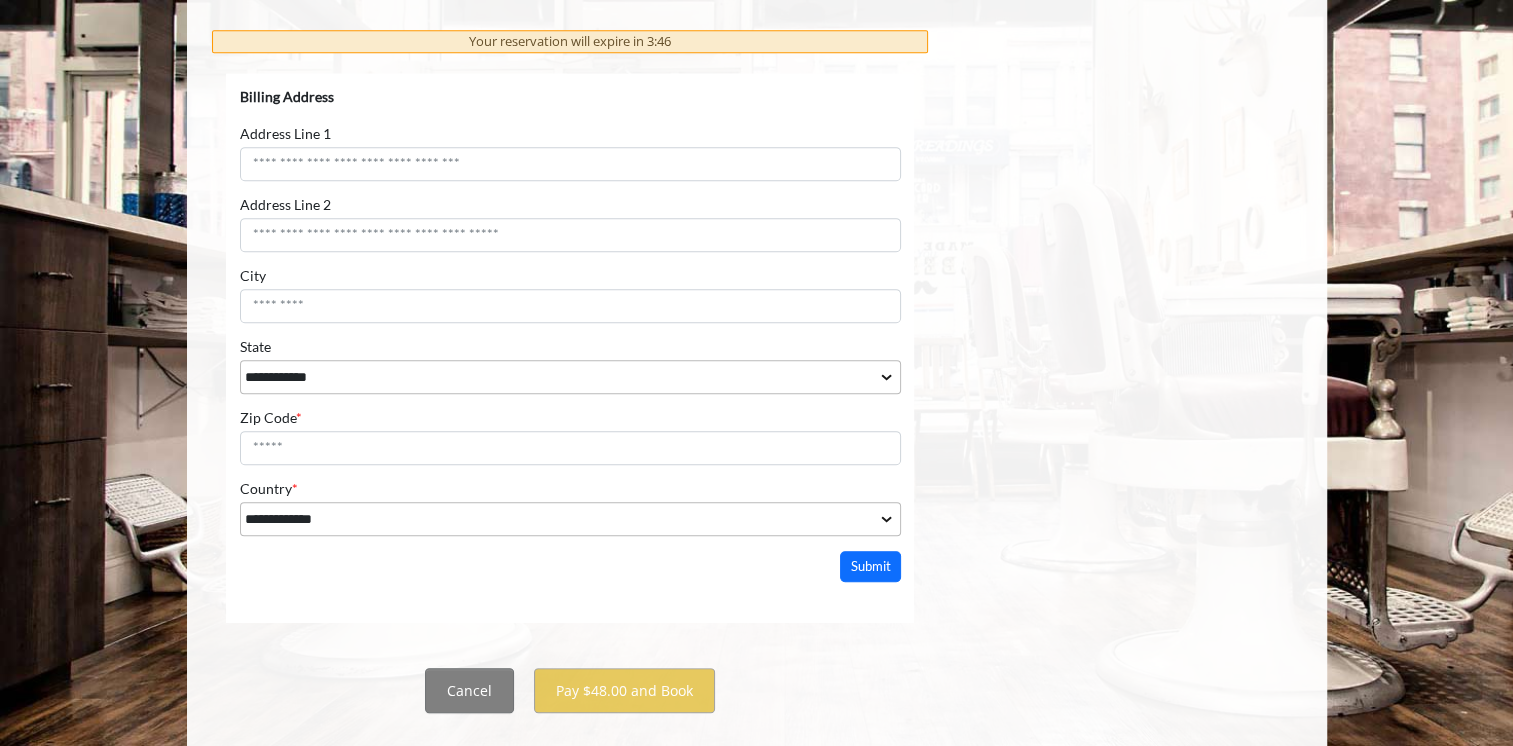 scroll, scrollTop: 1066, scrollLeft: 0, axis: vertical 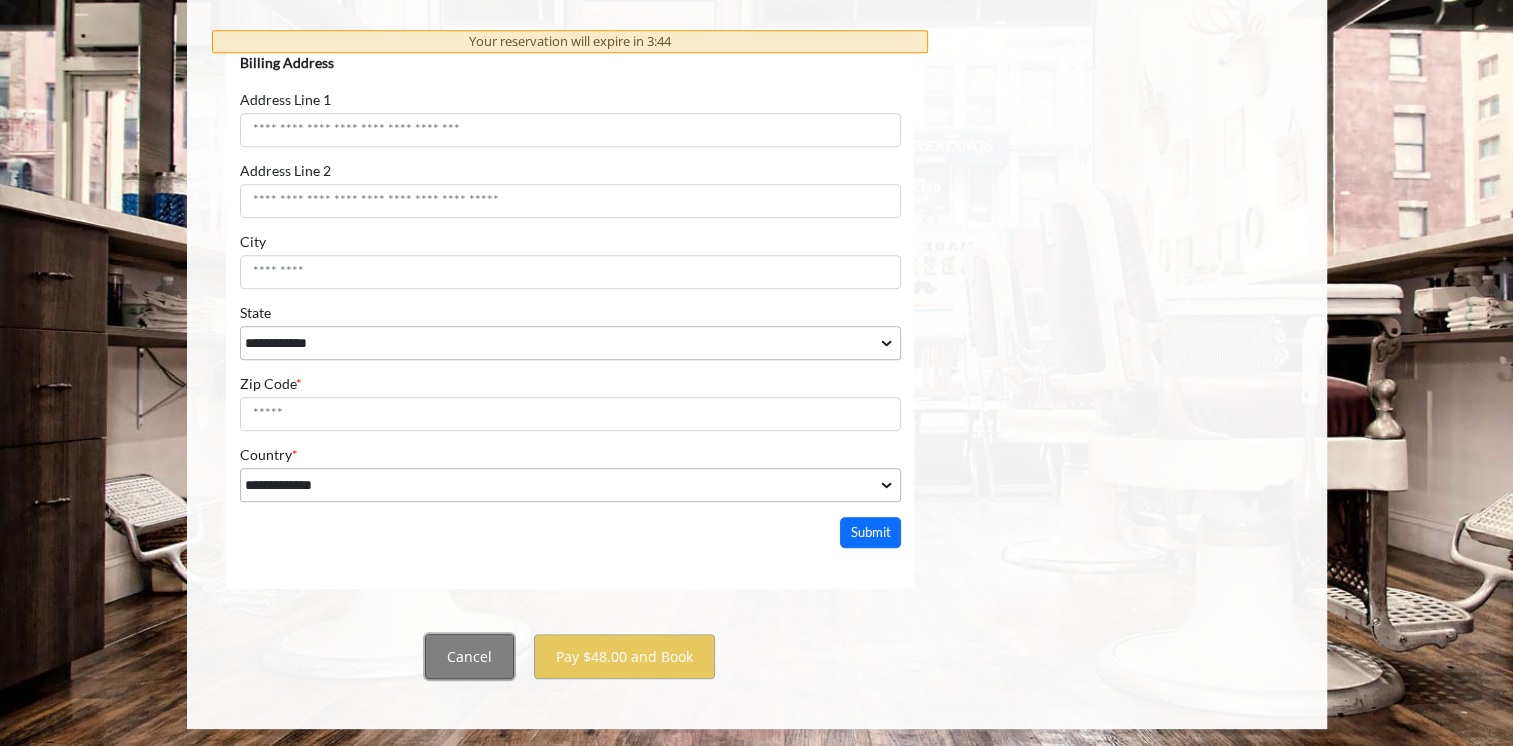 click on "Cancel" 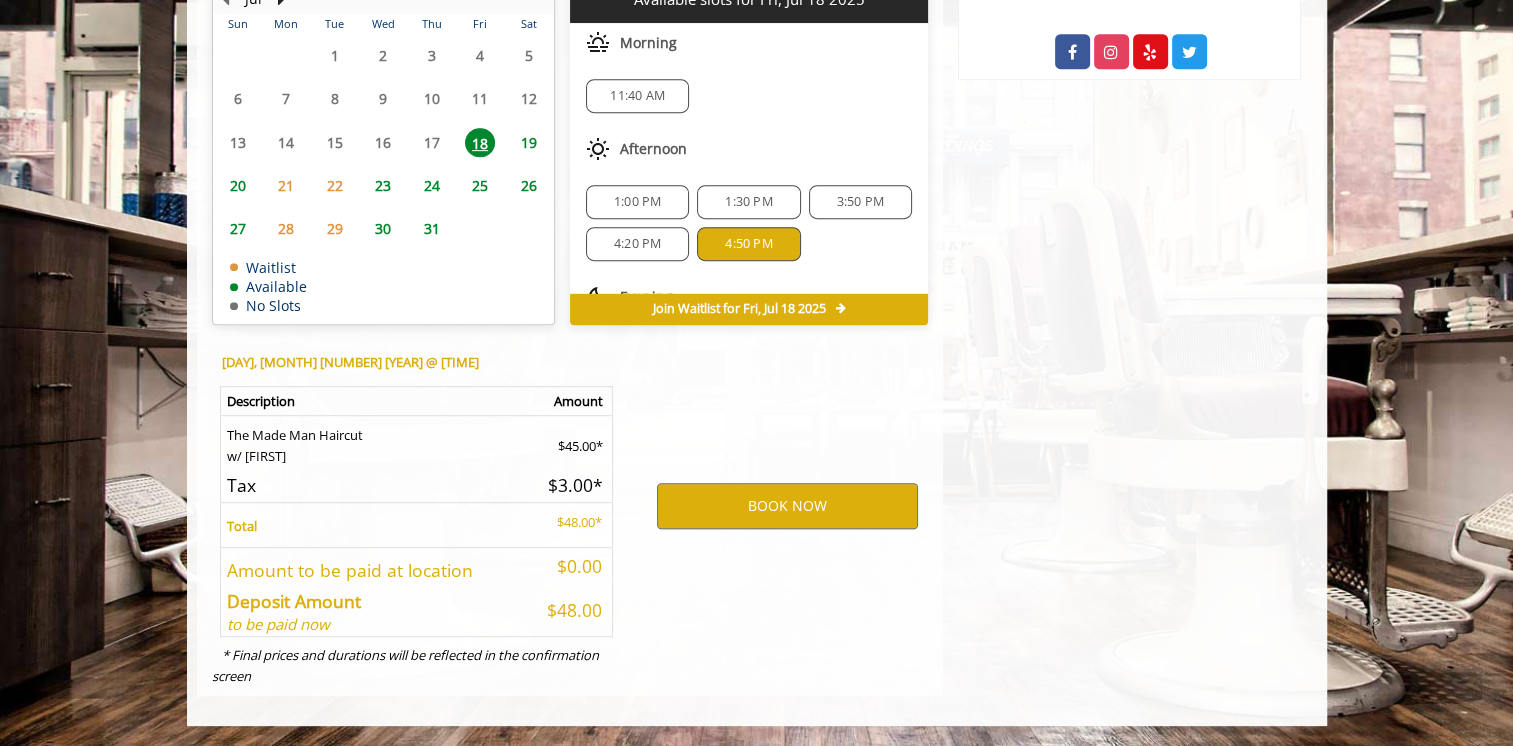 scroll, scrollTop: 919, scrollLeft: 0, axis: vertical 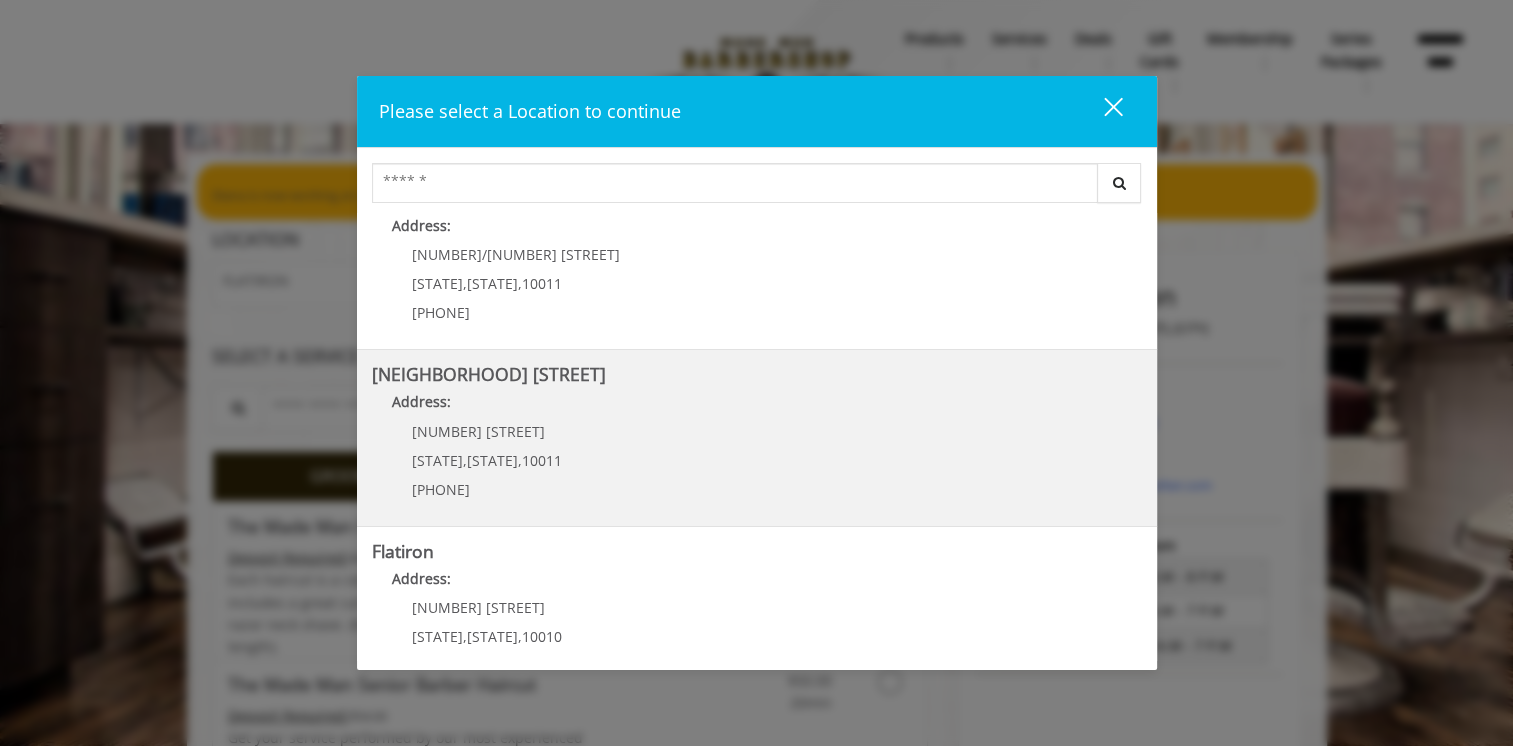 click on "Chelsea 15th Street Address: 267 W 15th St New York ,  New York ,  10011 (646) 850-0041" at bounding box center [757, 438] 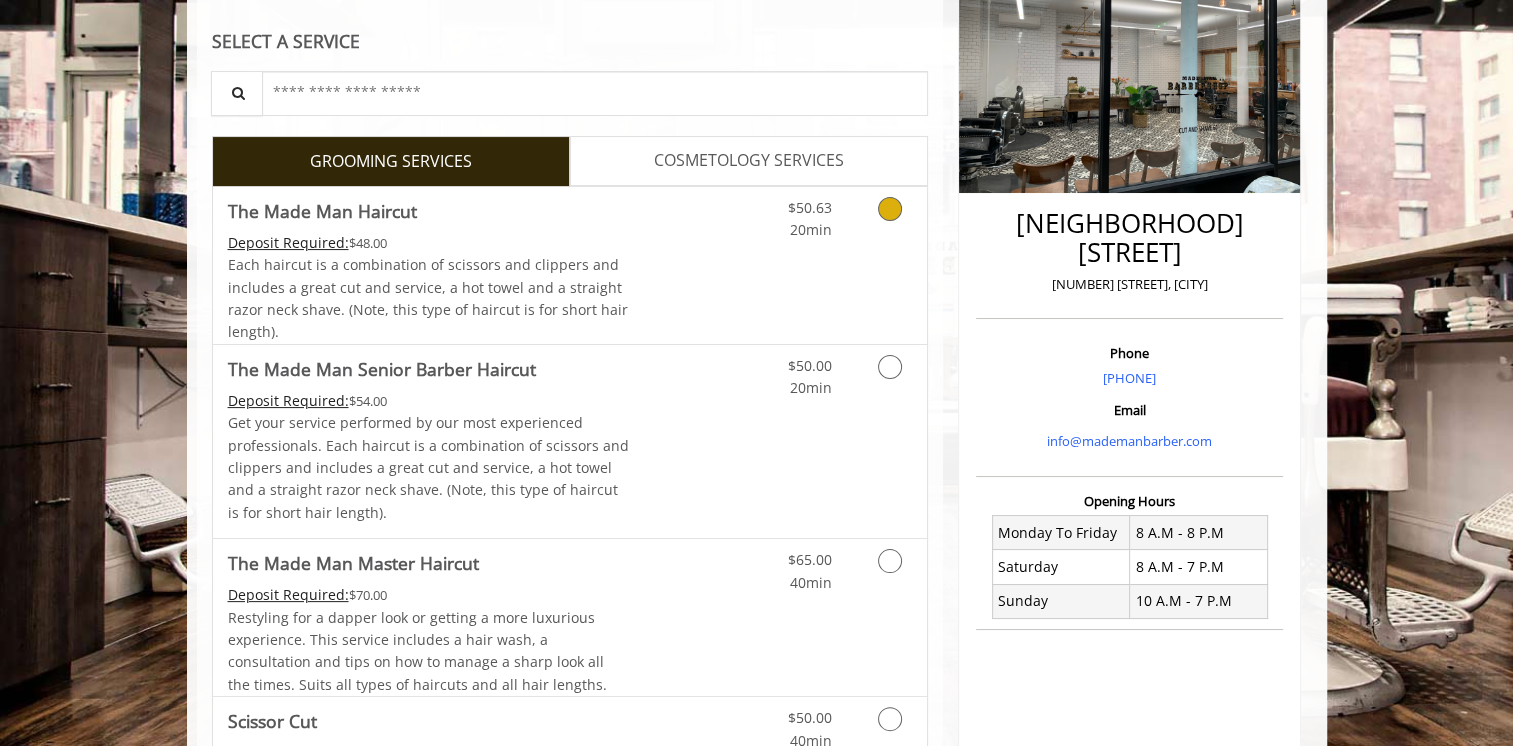 scroll, scrollTop: 293, scrollLeft: 0, axis: vertical 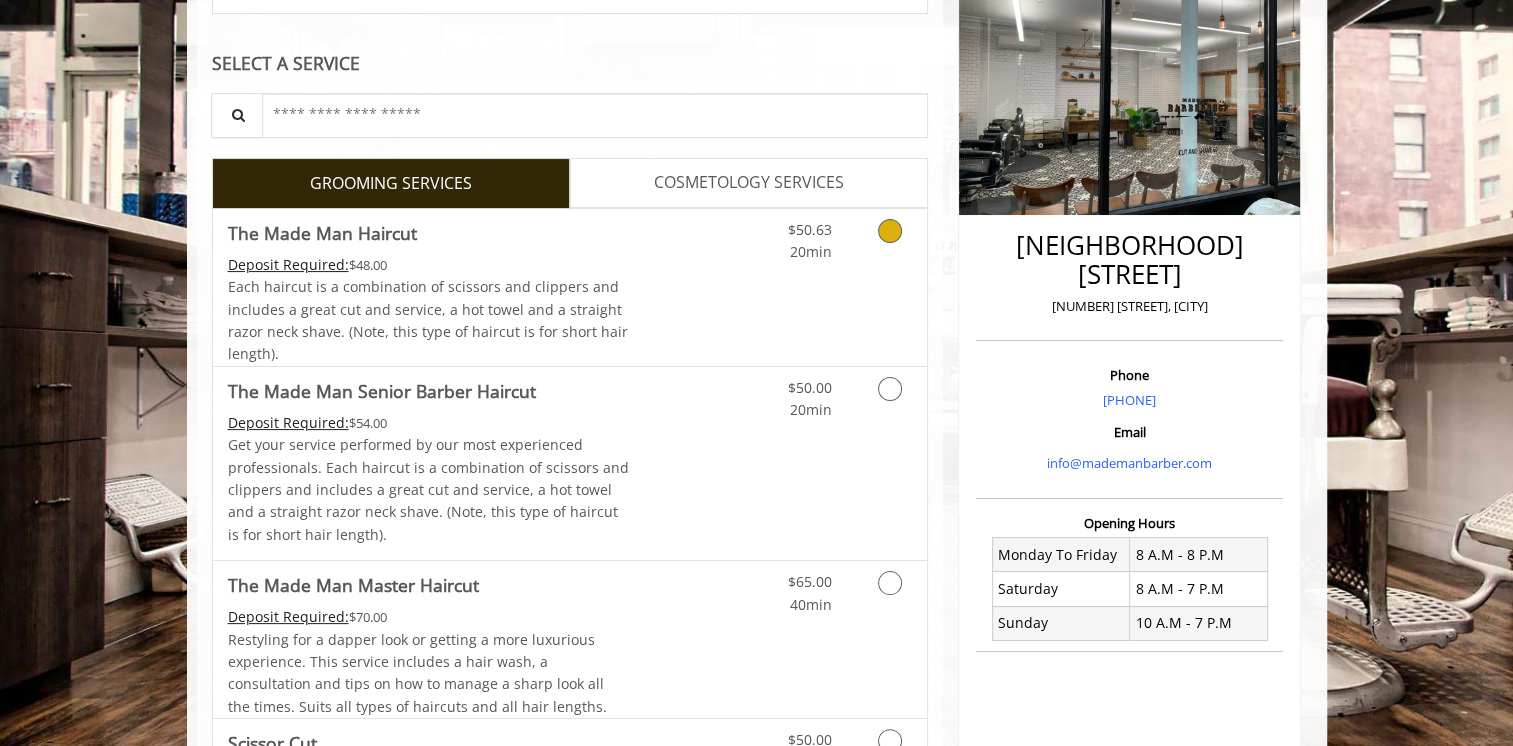 click on "Deposit Required:  $48.00" at bounding box center [429, 265] 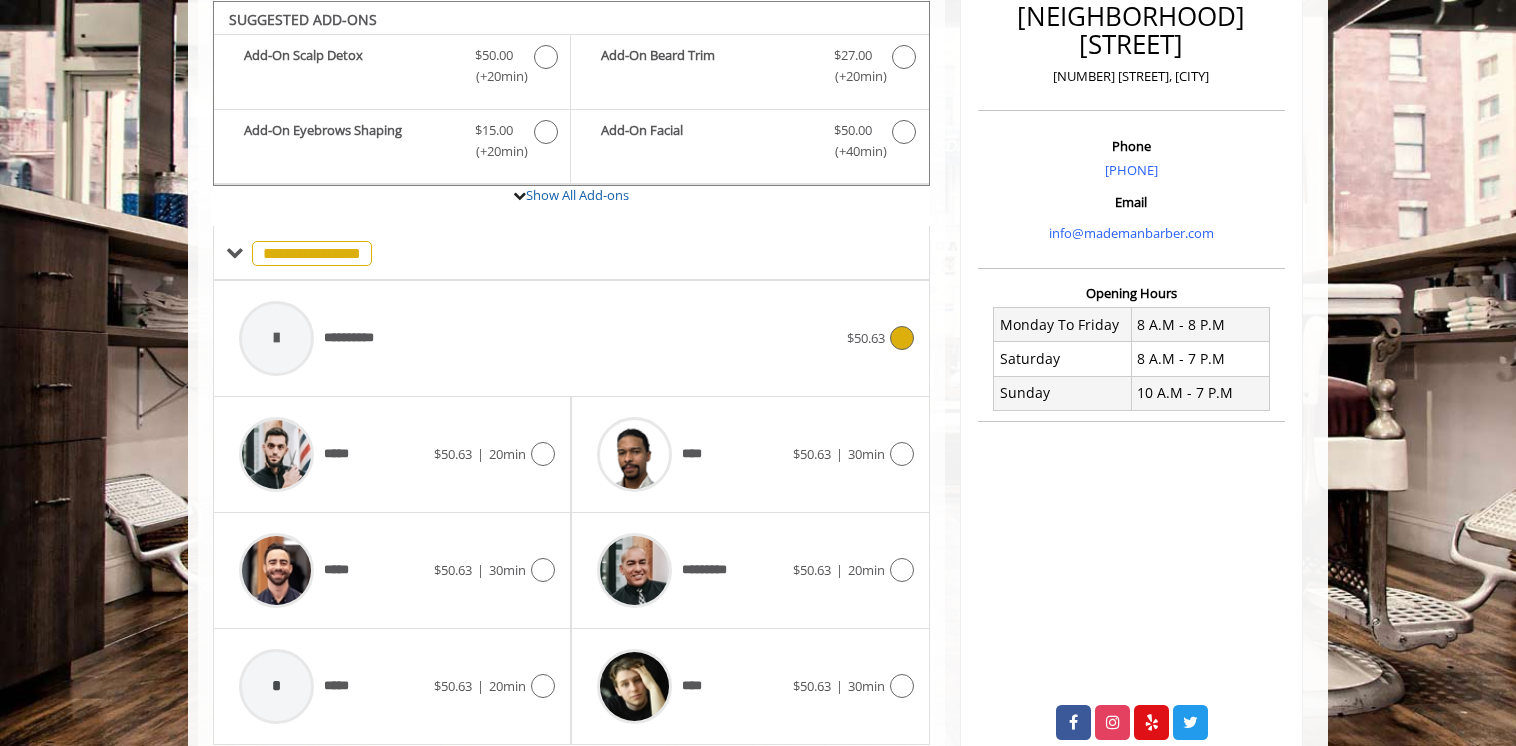 scroll, scrollTop: 588, scrollLeft: 0, axis: vertical 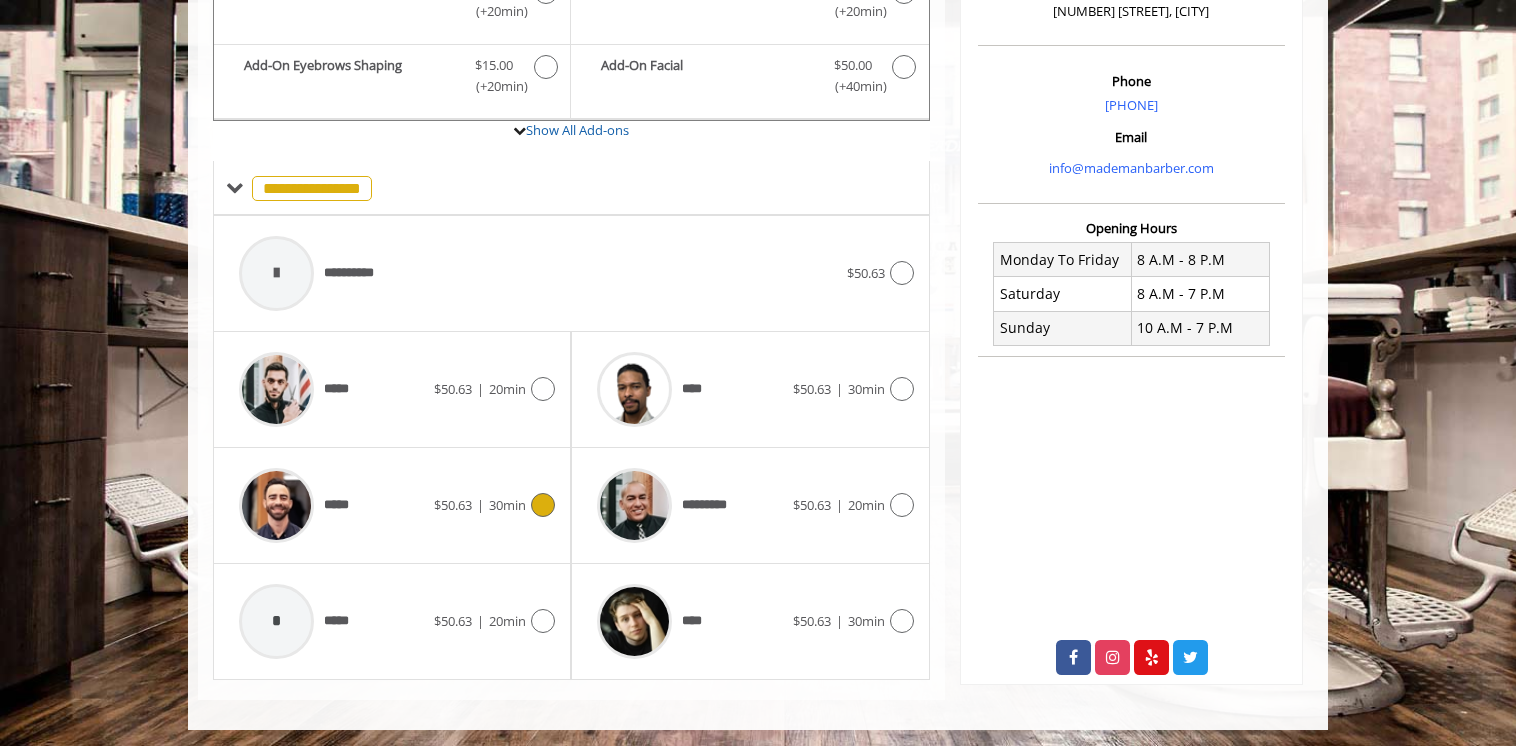click at bounding box center (276, 505) 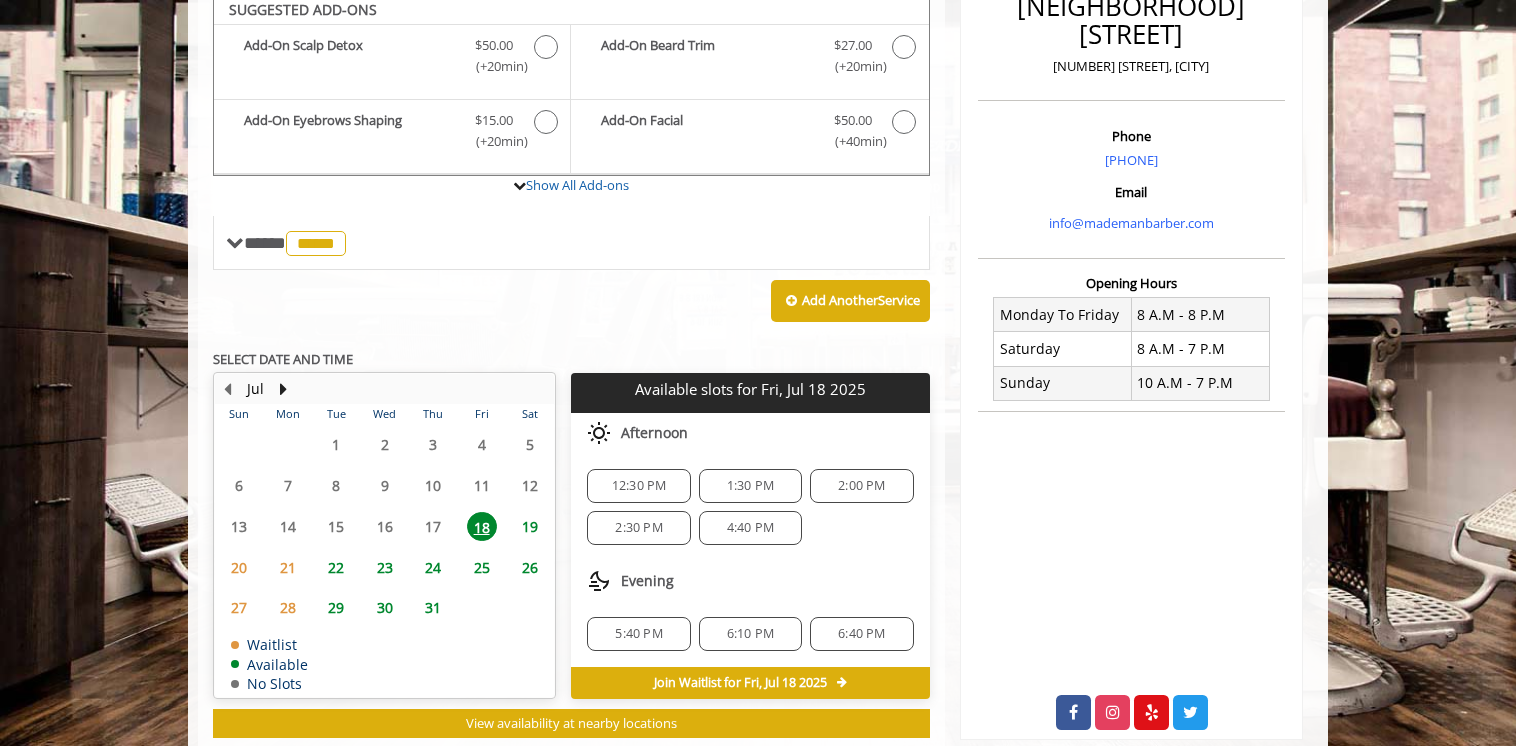 scroll, scrollTop: 524, scrollLeft: 0, axis: vertical 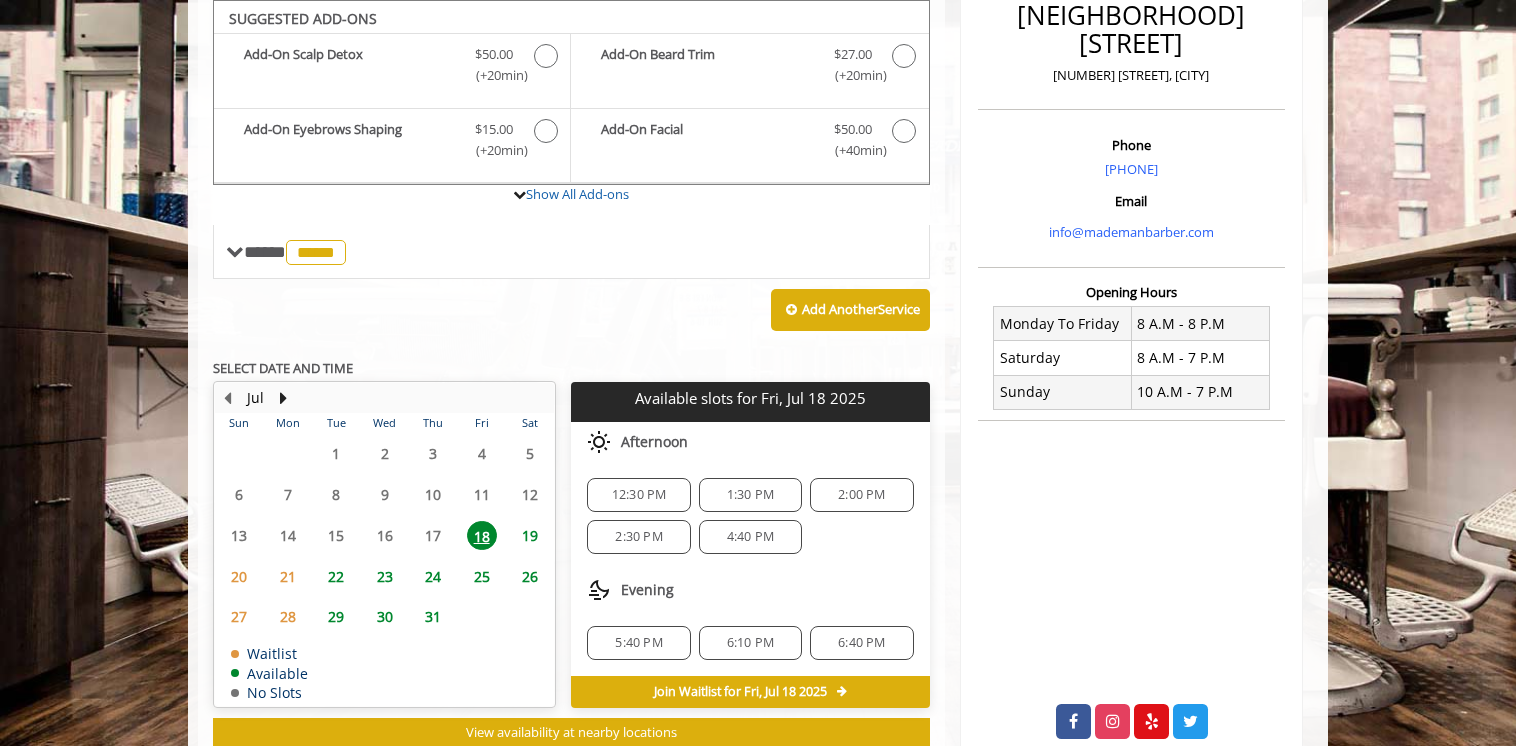 click on "4:40 PM" 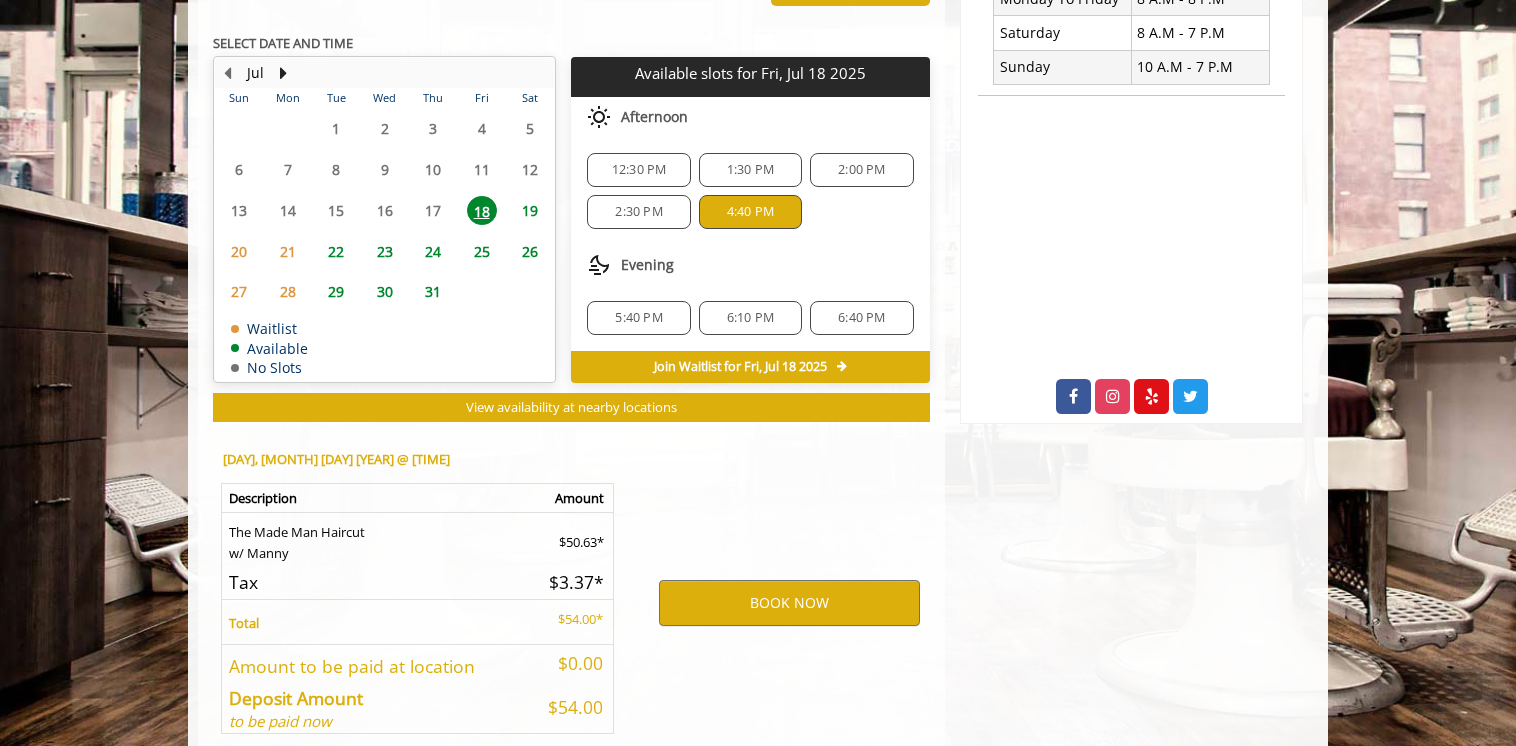 scroll, scrollTop: 940, scrollLeft: 0, axis: vertical 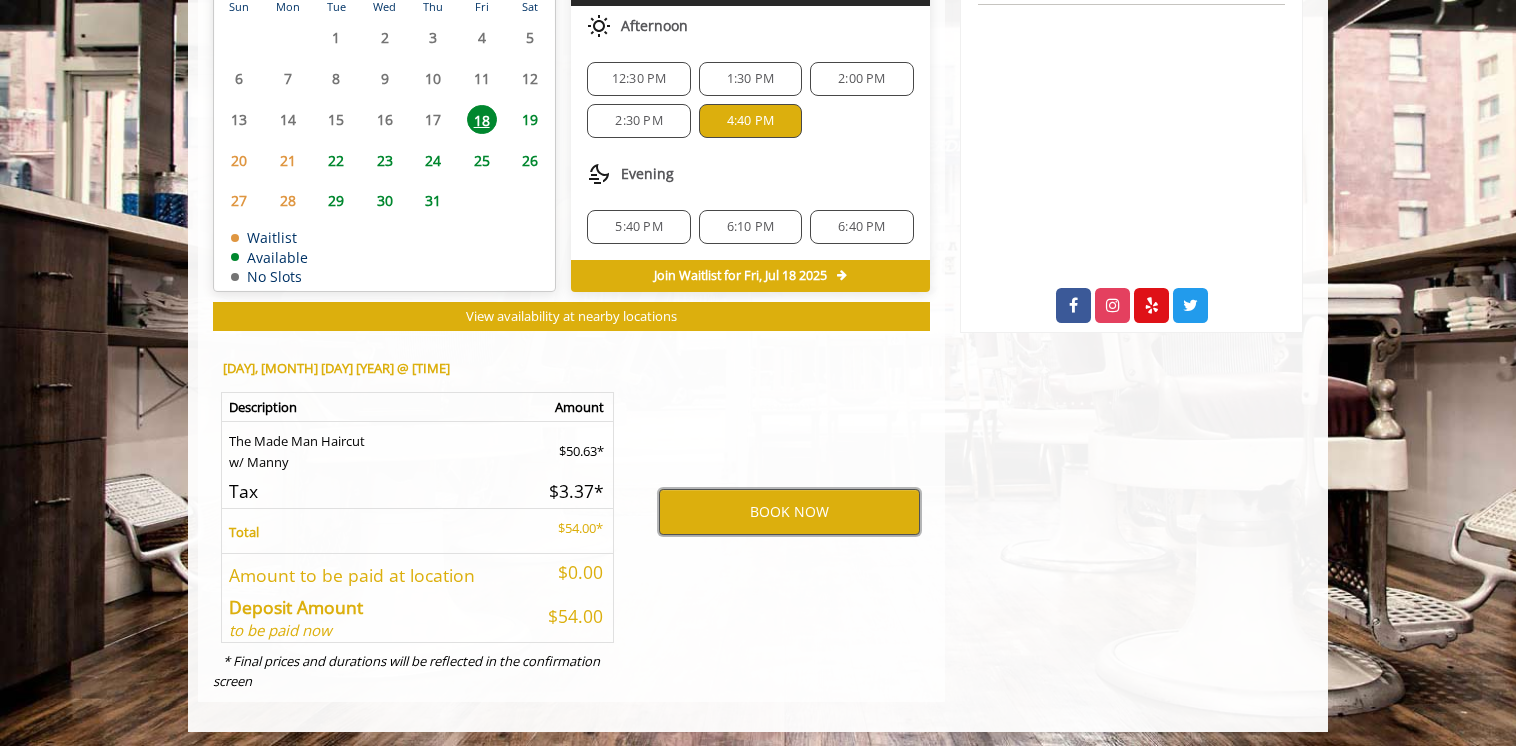 click on "BOOK NOW" at bounding box center [789, 512] 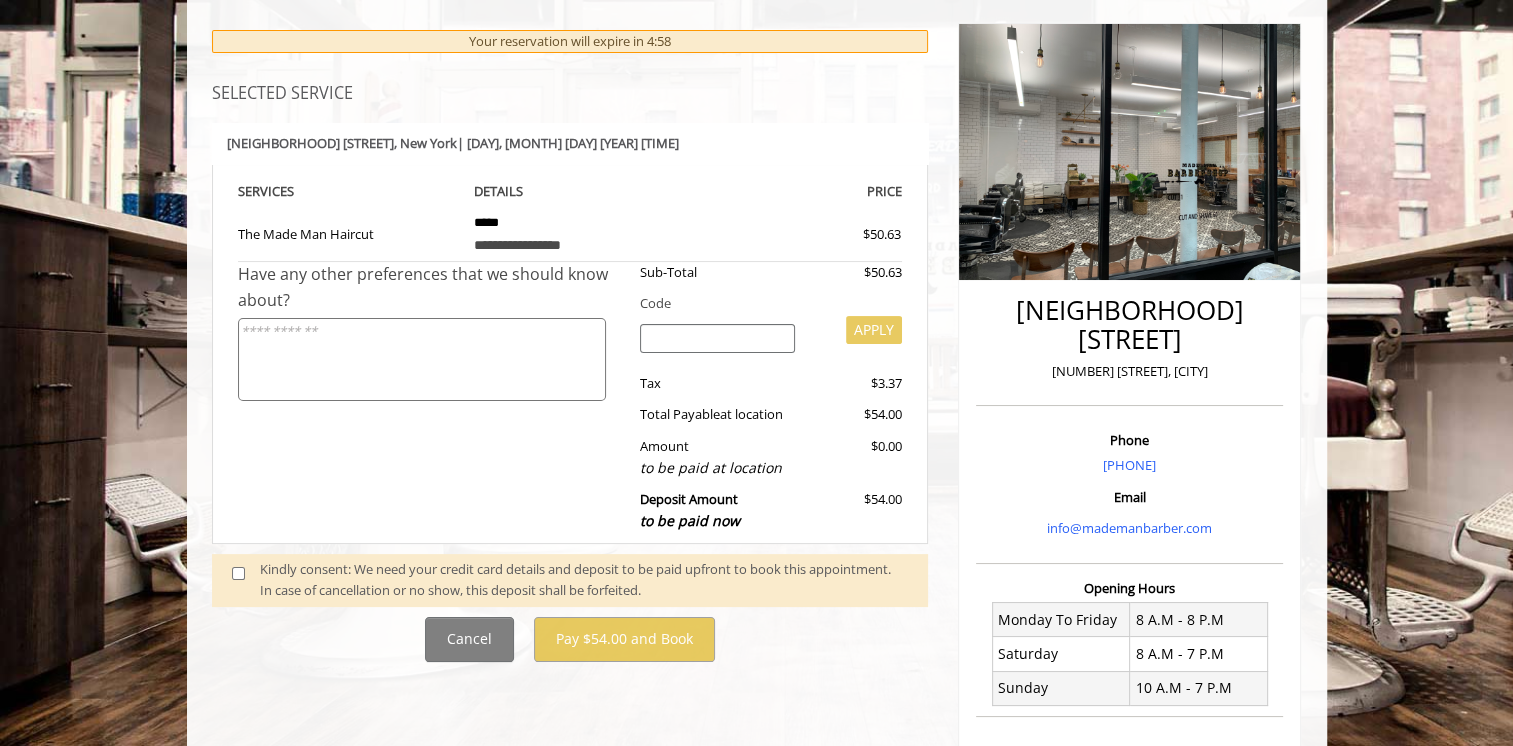 scroll, scrollTop: 340, scrollLeft: 0, axis: vertical 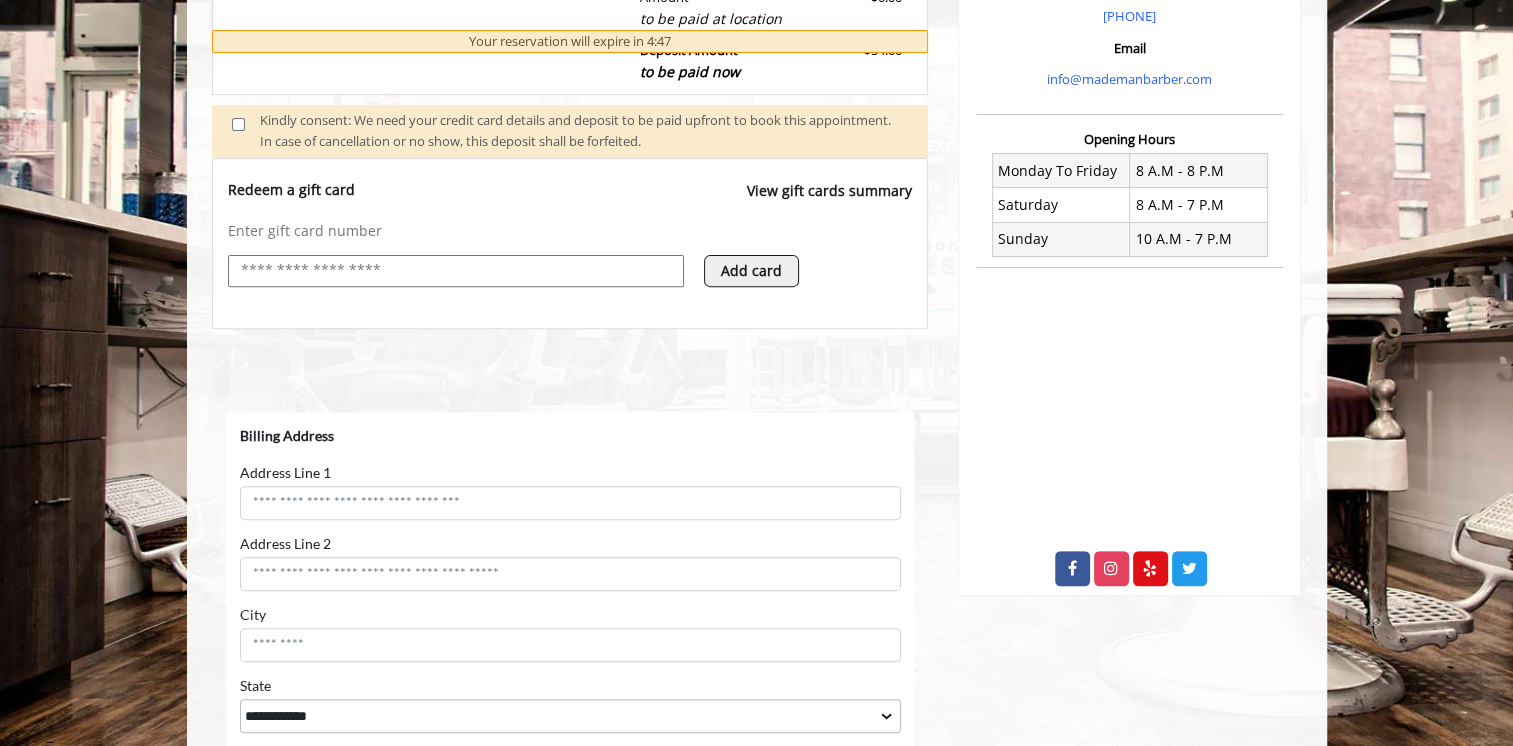 click at bounding box center [456, 271] 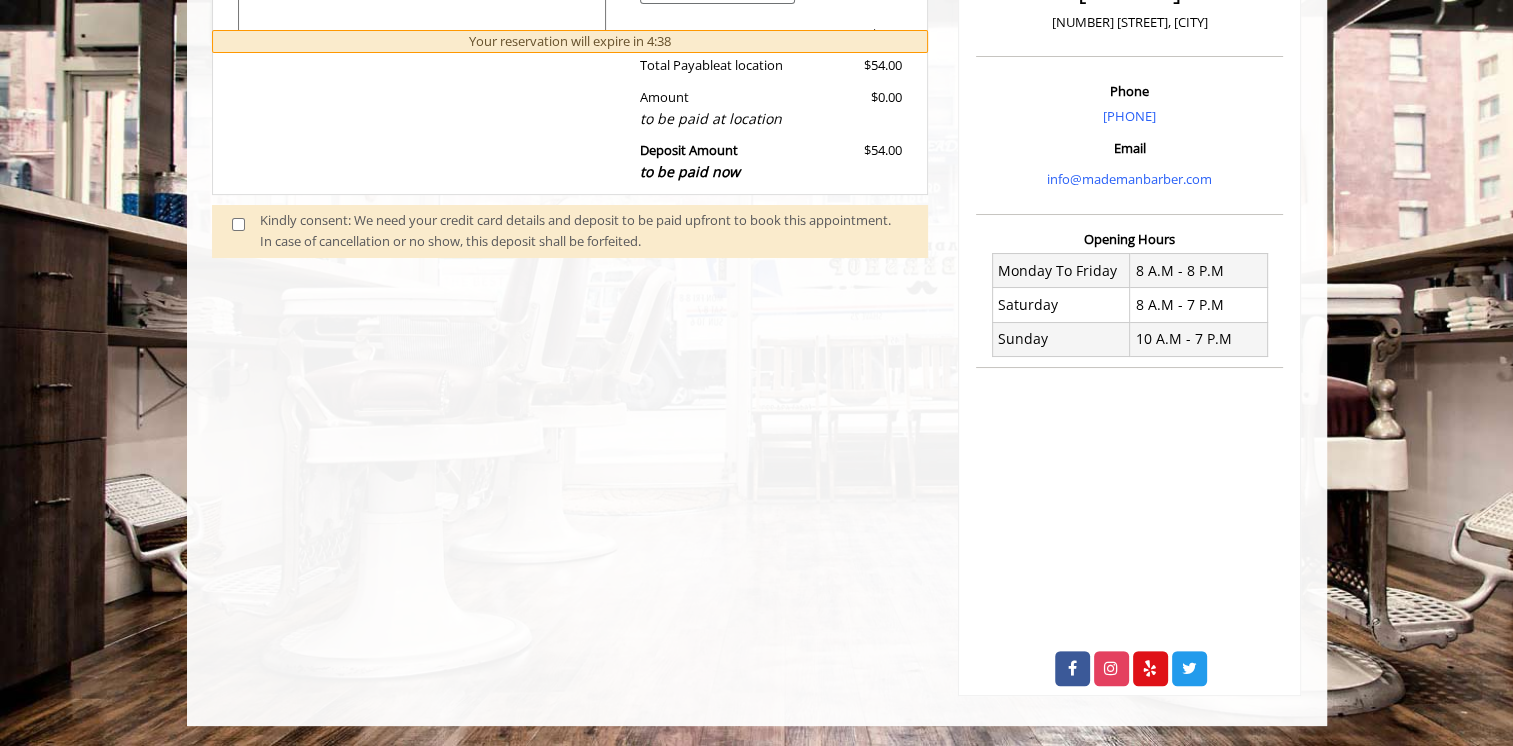 scroll, scrollTop: 546, scrollLeft: 0, axis: vertical 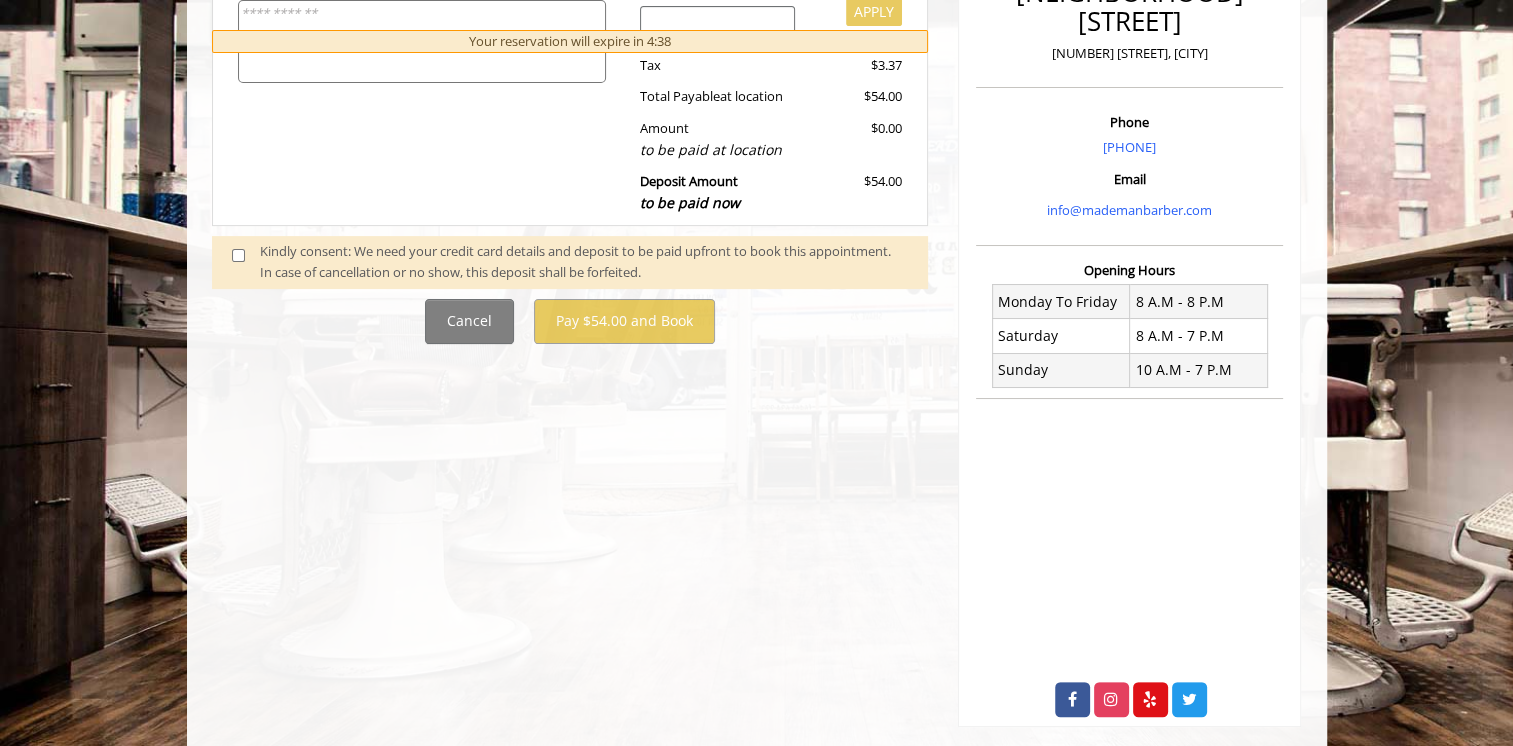 drag, startPoint x: 230, startPoint y: 123, endPoint x: 564, endPoint y: 174, distance: 337.87128 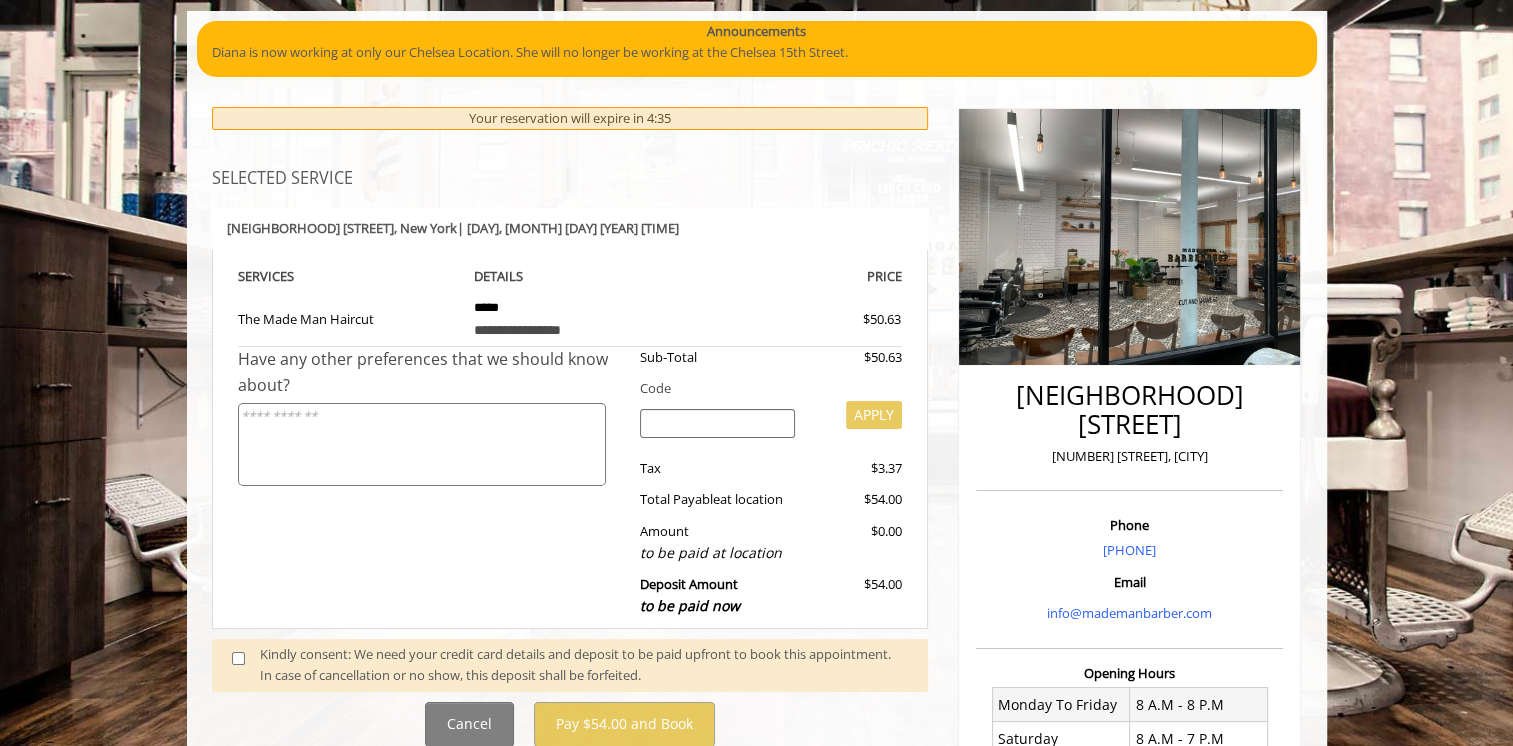 scroll, scrollTop: 142, scrollLeft: 0, axis: vertical 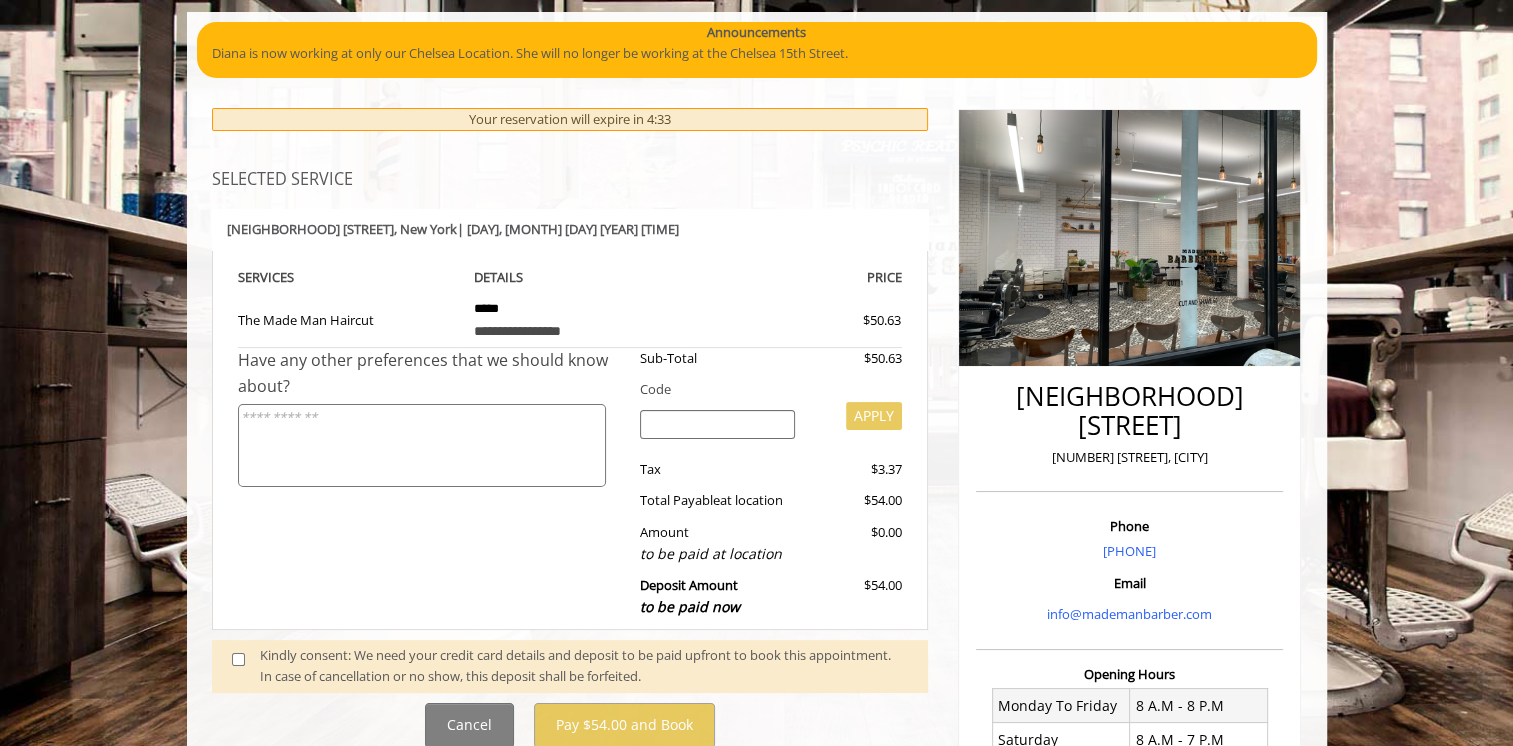 click at bounding box center (422, 445) 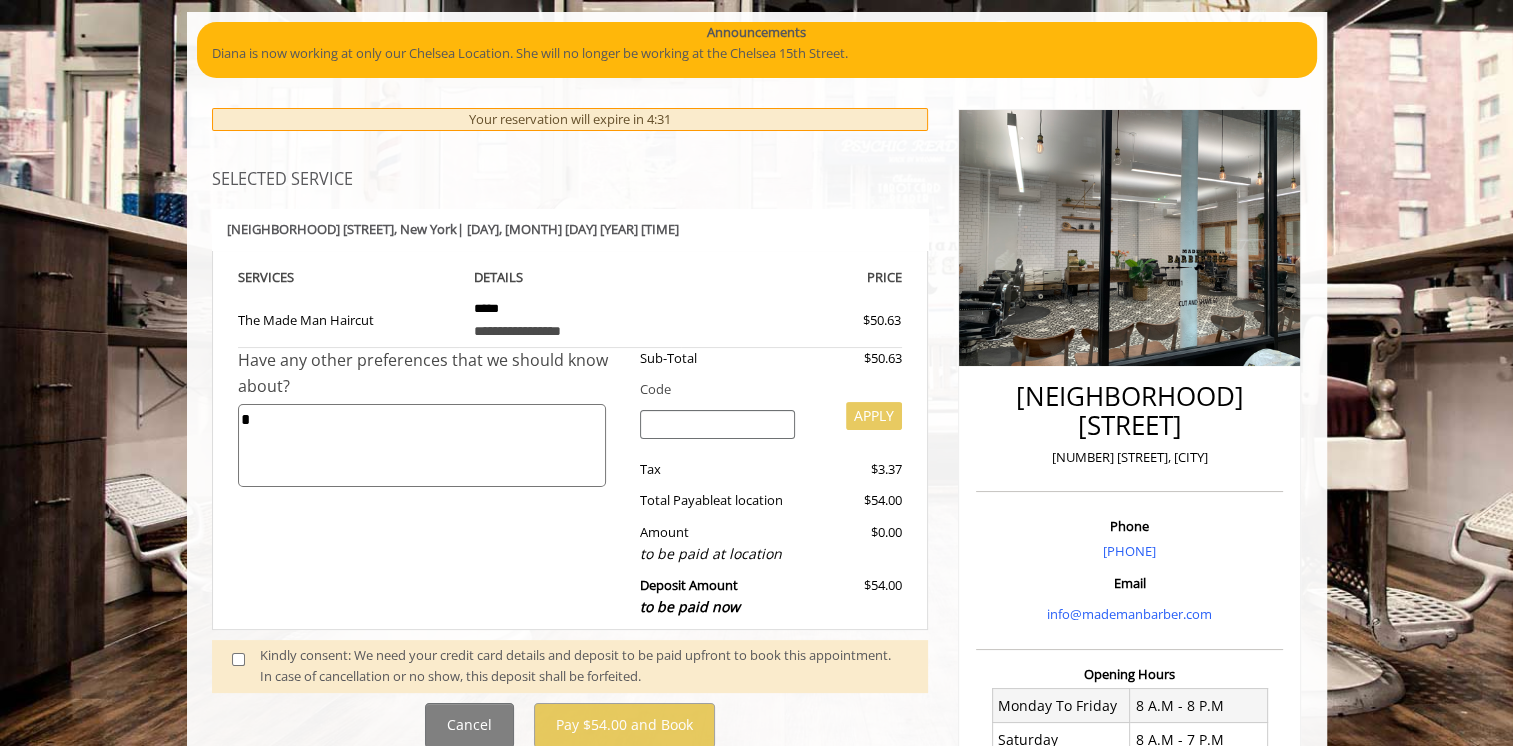 type on "*" 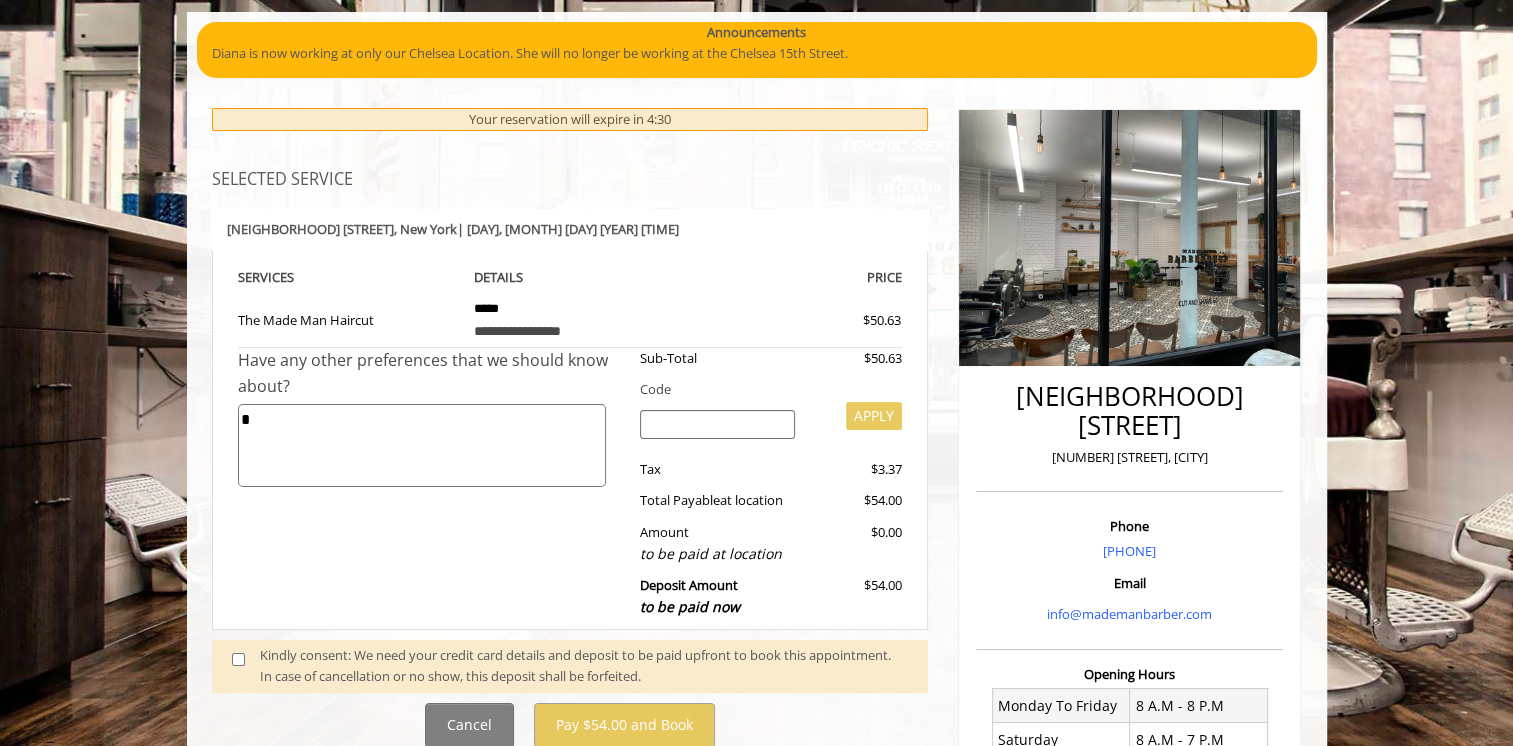 click at bounding box center (717, 425) 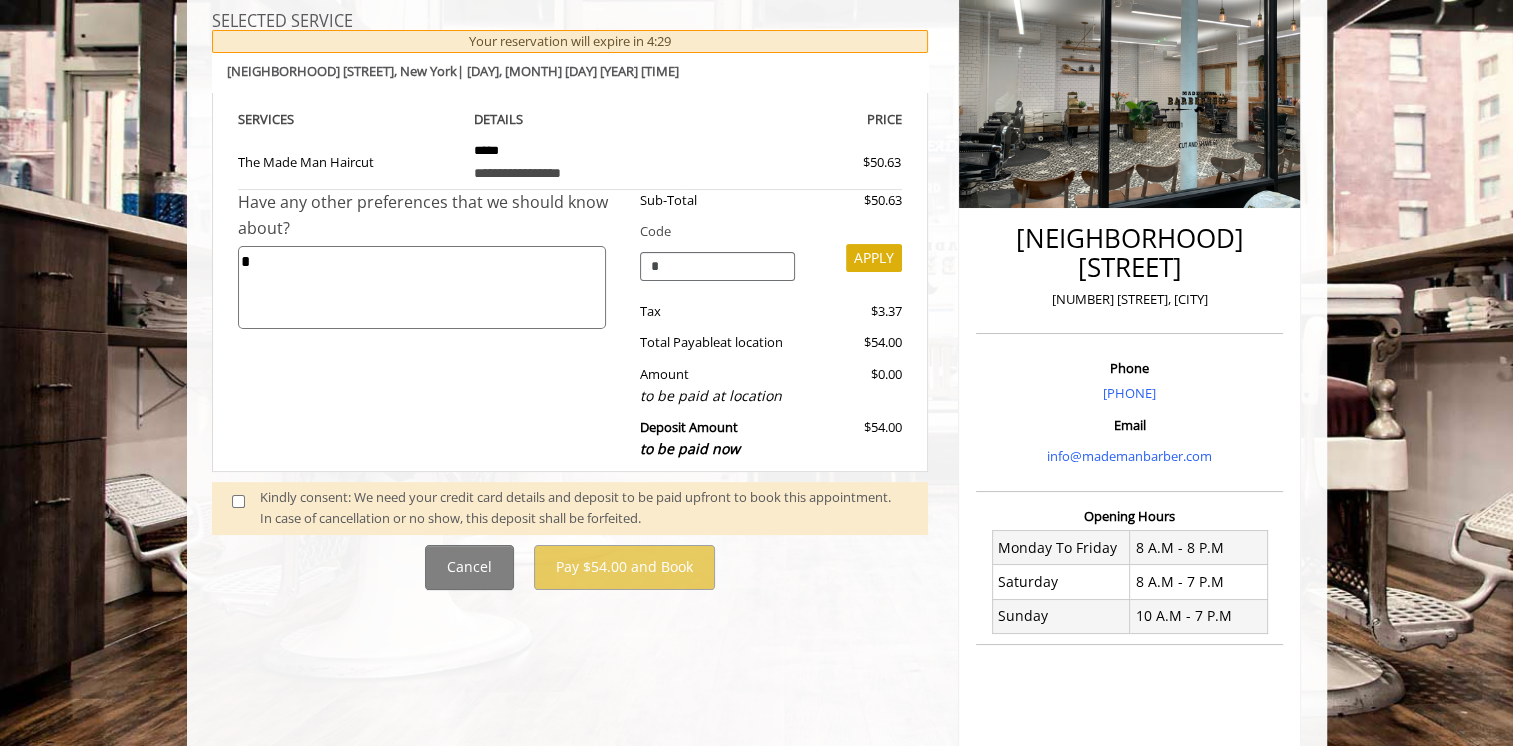 scroll, scrollTop: 308, scrollLeft: 0, axis: vertical 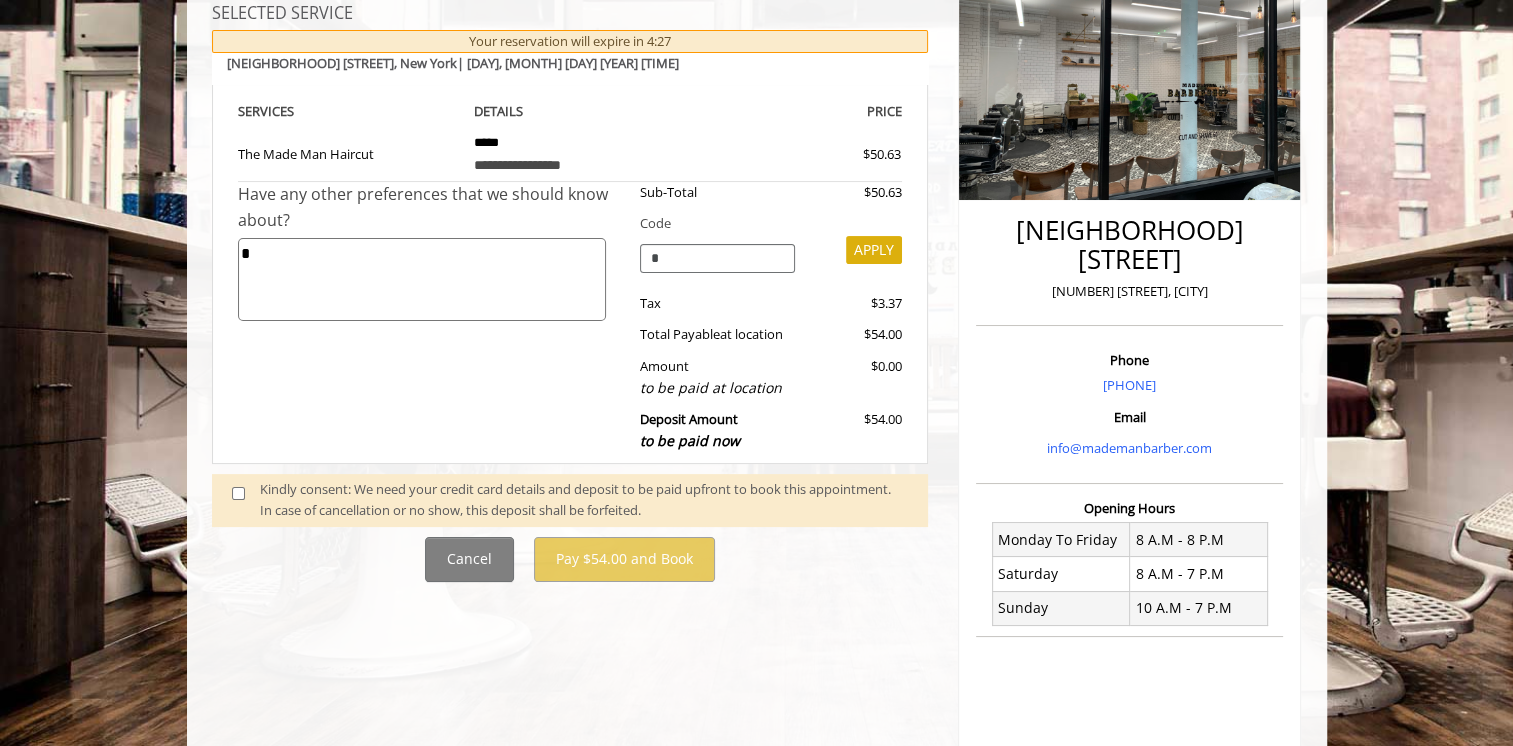 type on "*" 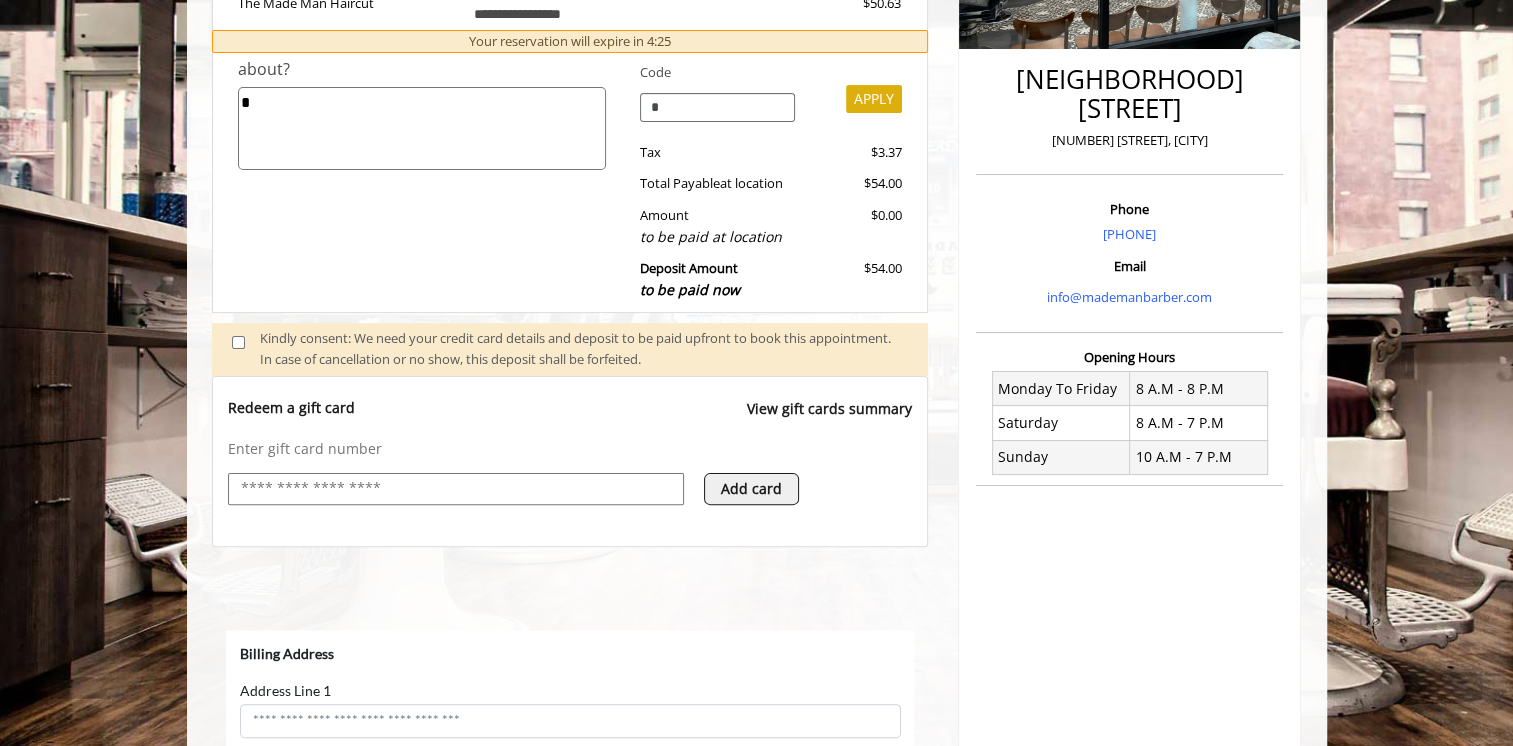 scroll, scrollTop: 460, scrollLeft: 0, axis: vertical 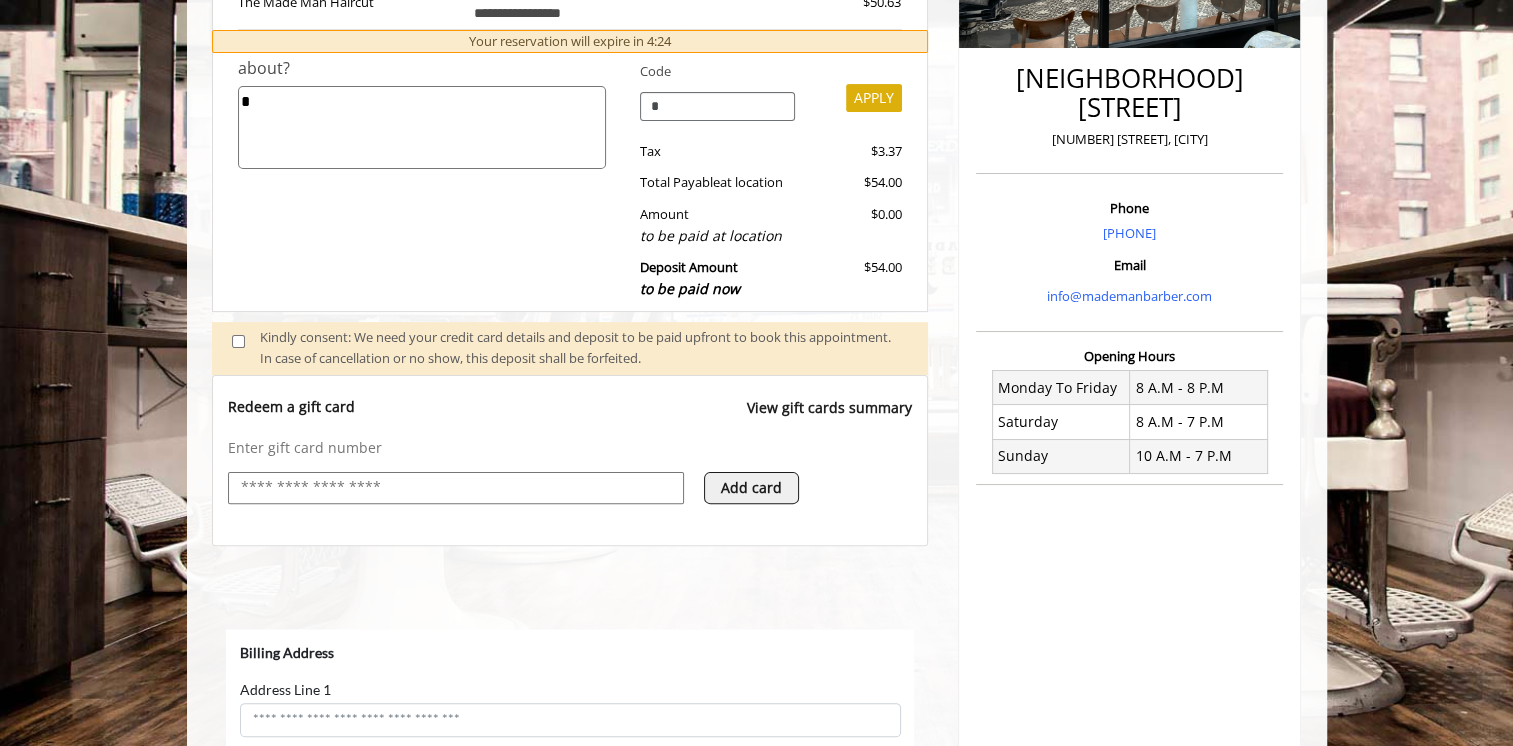 click on "Add card" at bounding box center (751, 488) 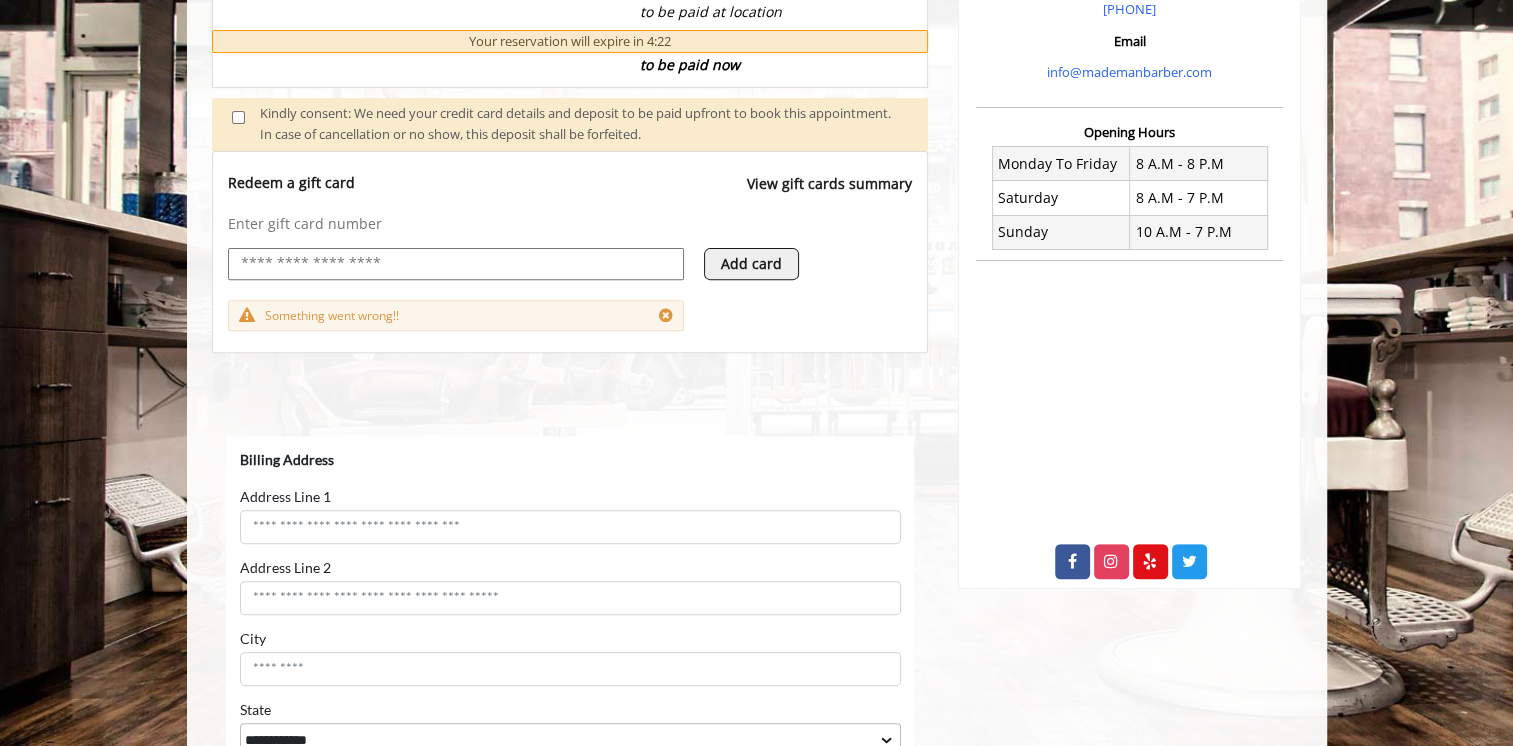 scroll, scrollTop: 1034, scrollLeft: 0, axis: vertical 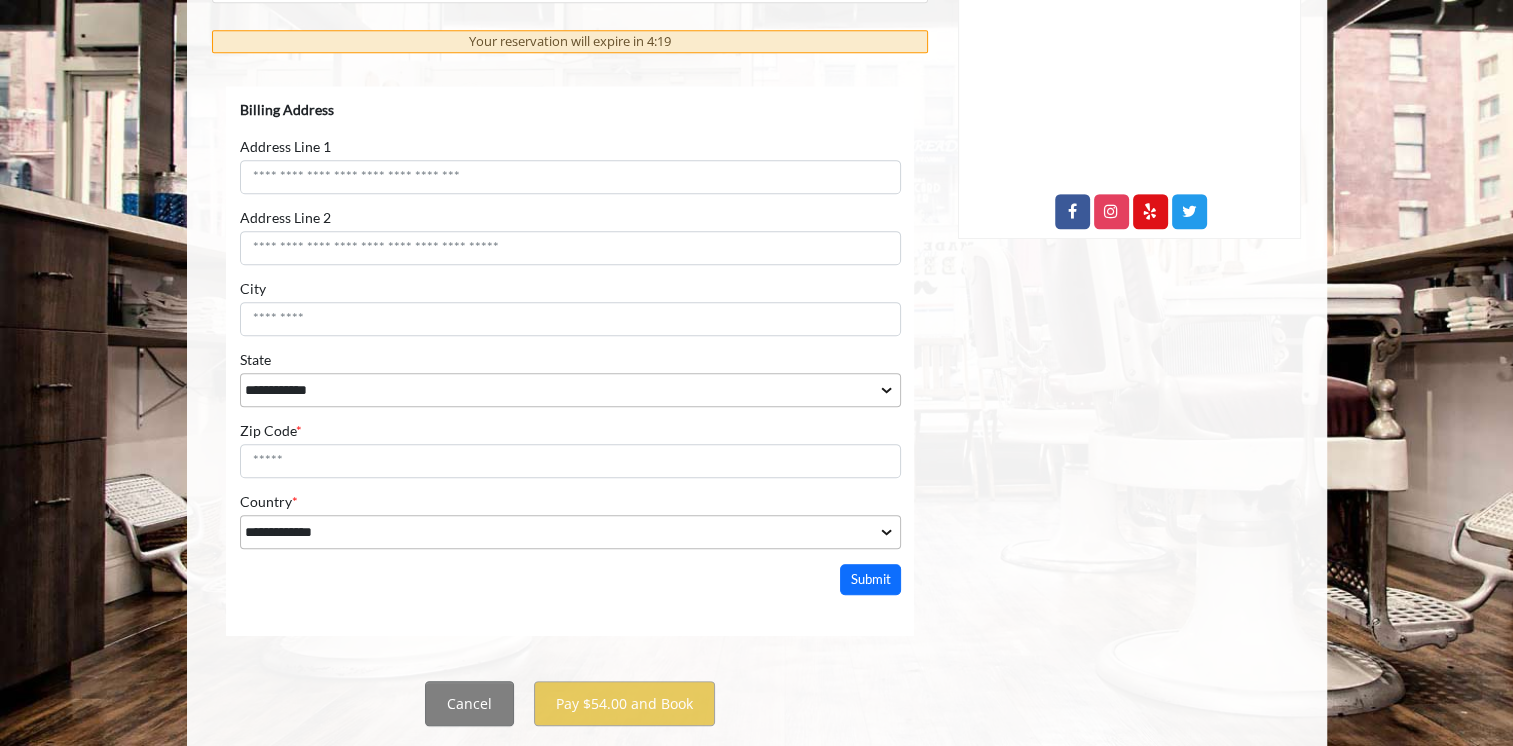 click on "Address Line 2" at bounding box center [284, 217] 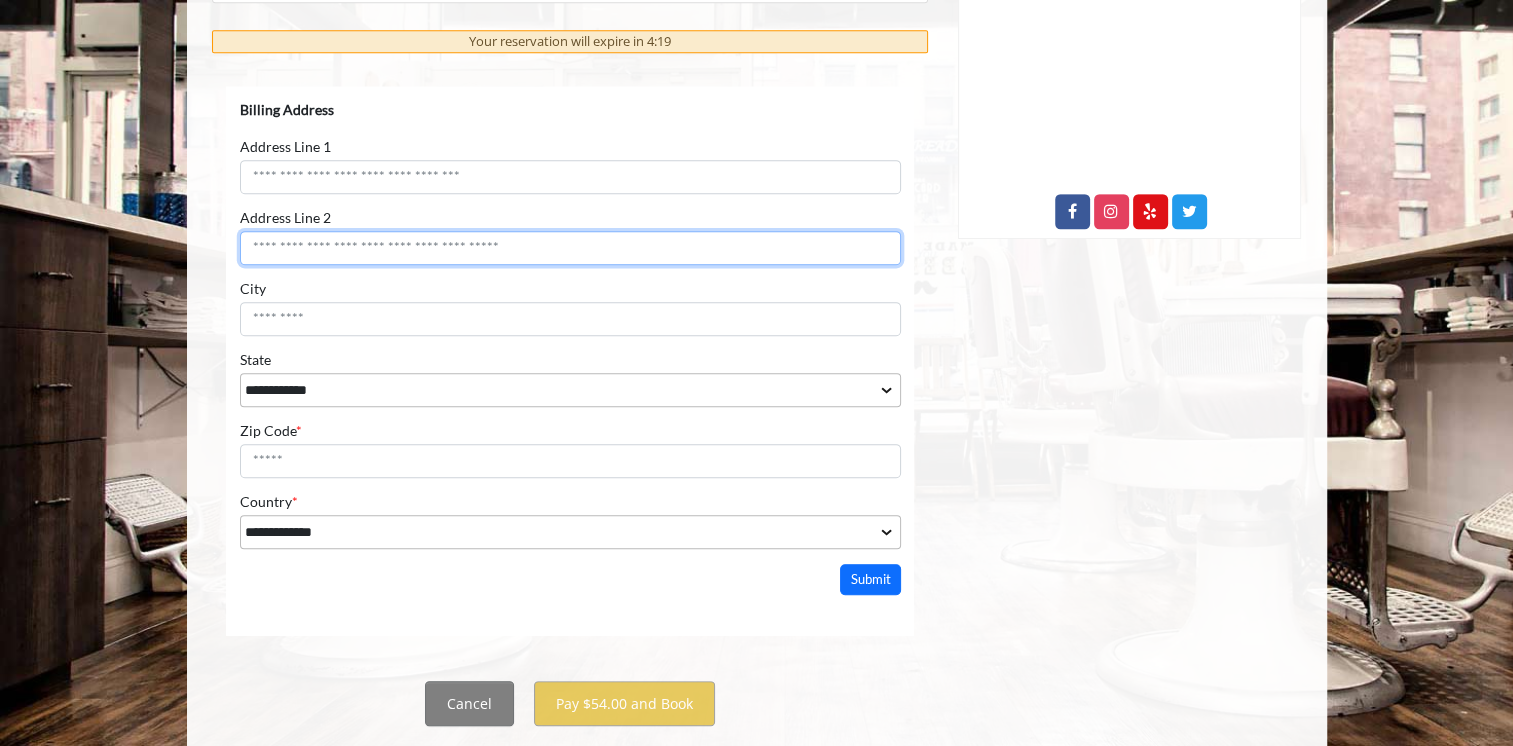 click on "Address Line 2" at bounding box center (569, 248) 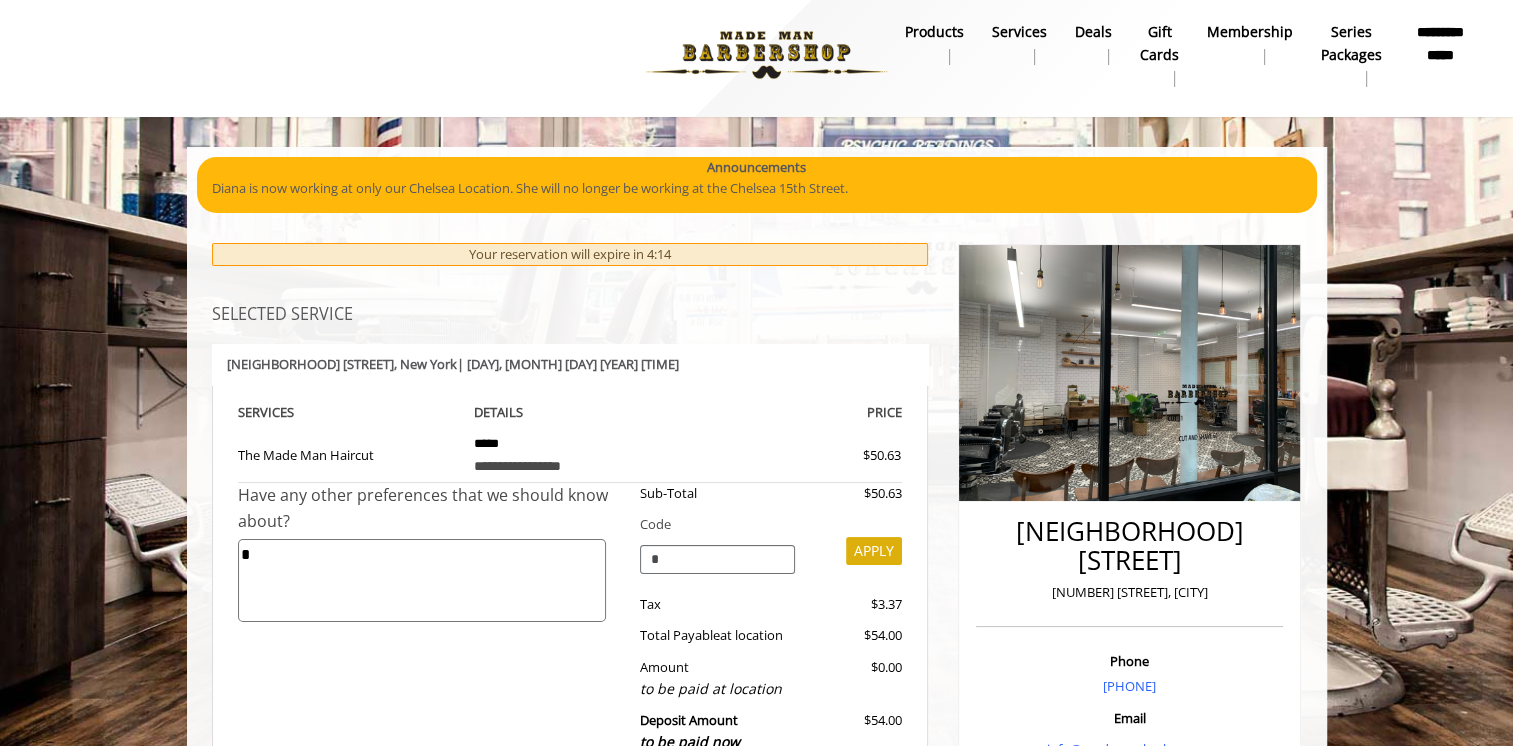scroll, scrollTop: 0, scrollLeft: 0, axis: both 